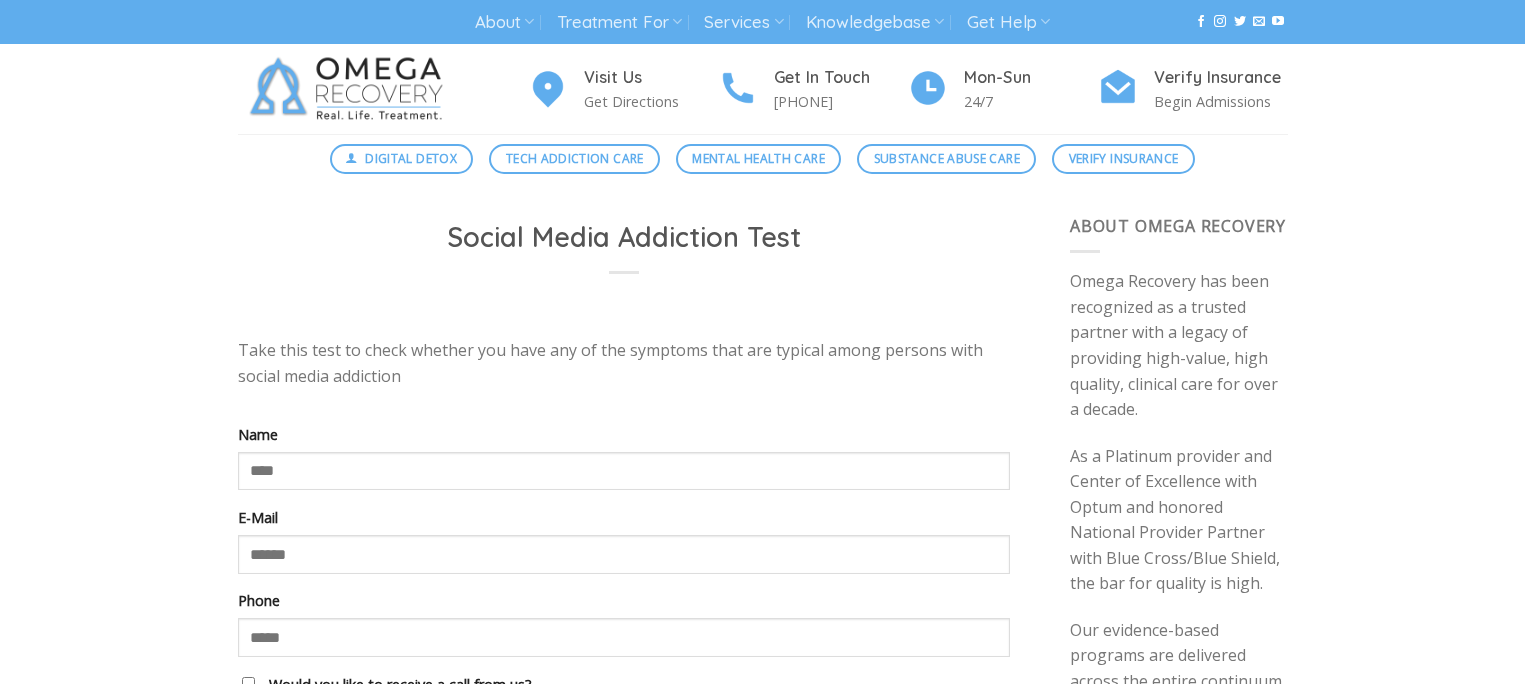 scroll, scrollTop: 0, scrollLeft: 0, axis: both 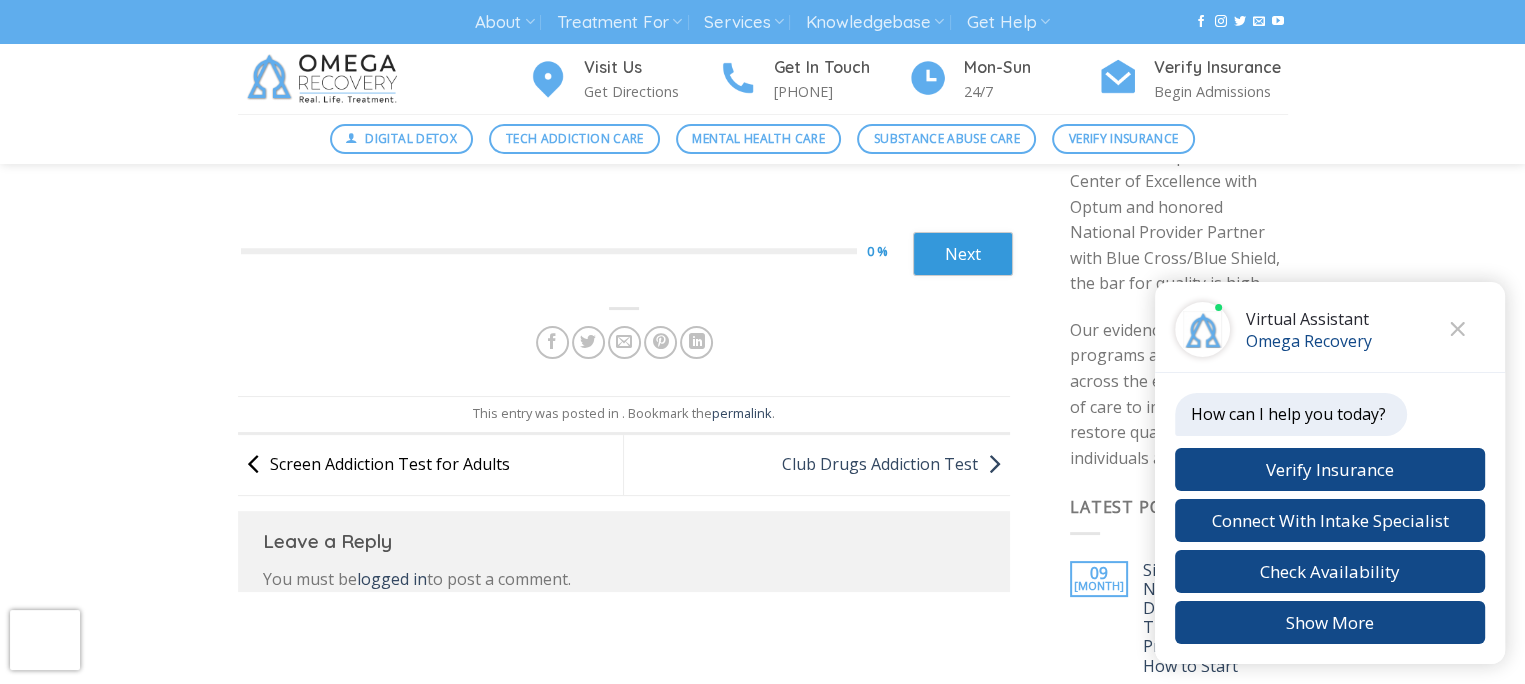 click on "Screen Addiction Test for Adults" at bounding box center [374, 463] 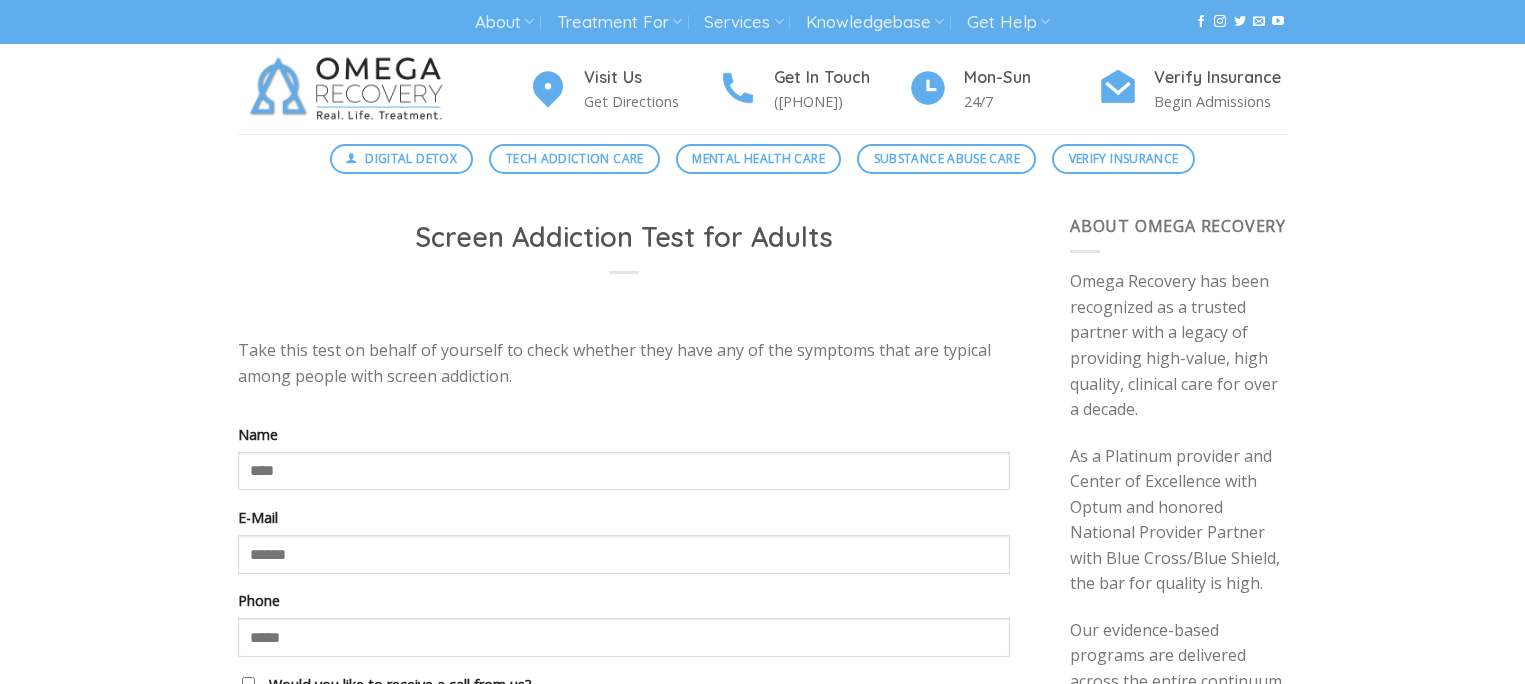 scroll, scrollTop: 0, scrollLeft: 0, axis: both 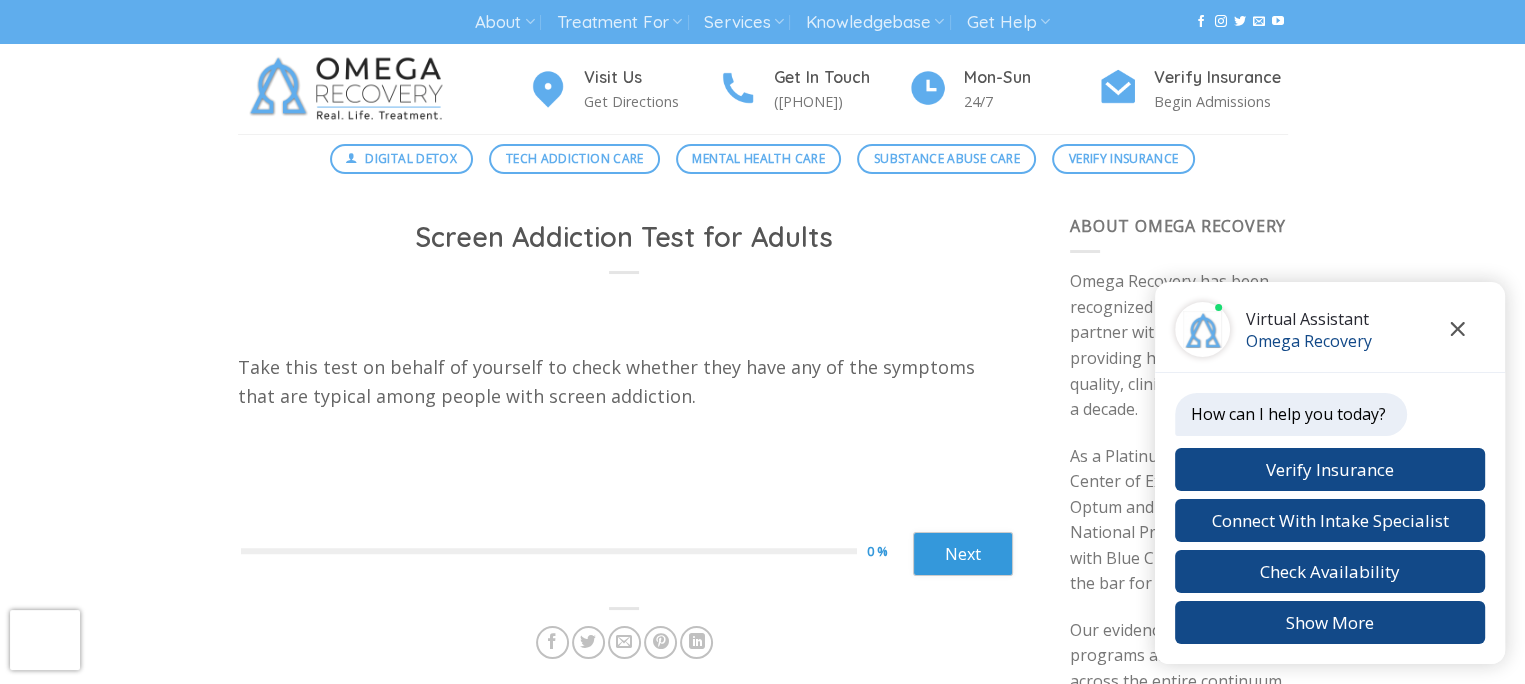 click 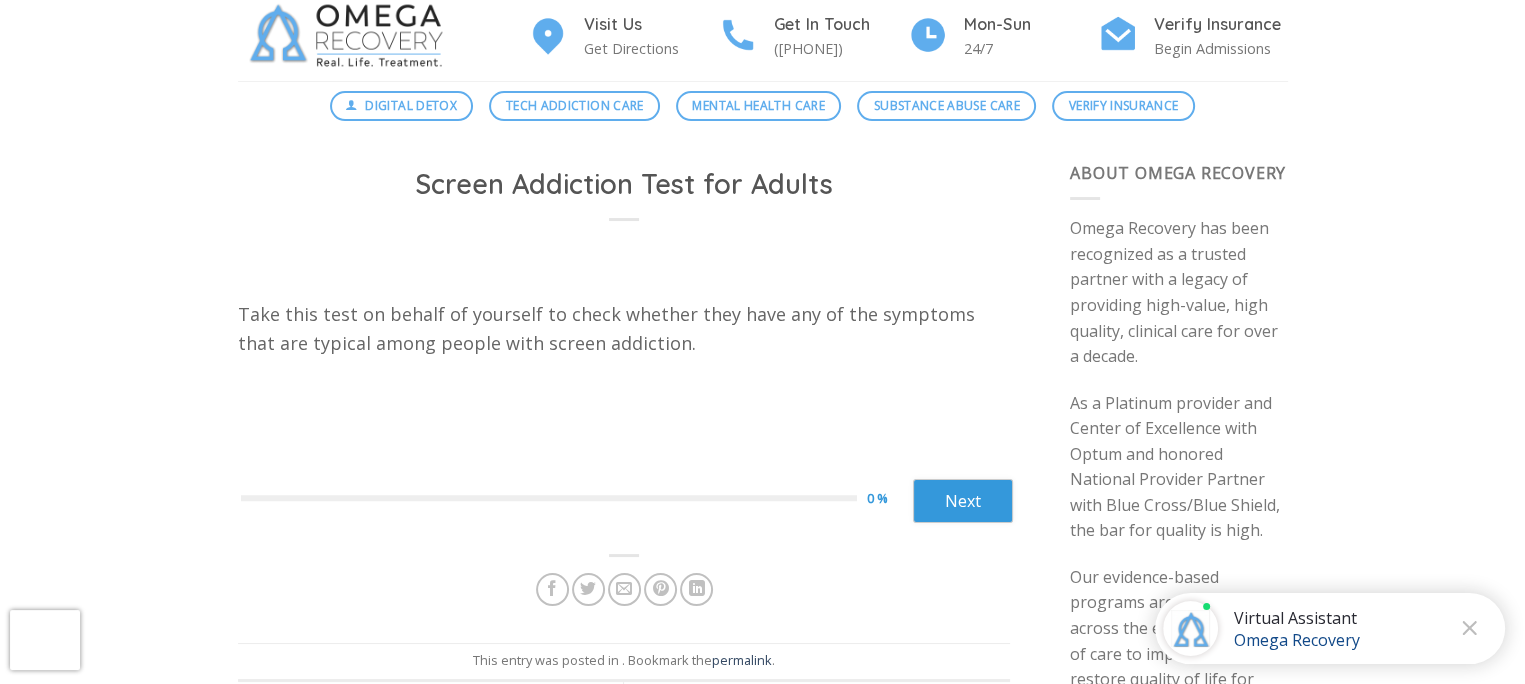 scroll, scrollTop: 100, scrollLeft: 0, axis: vertical 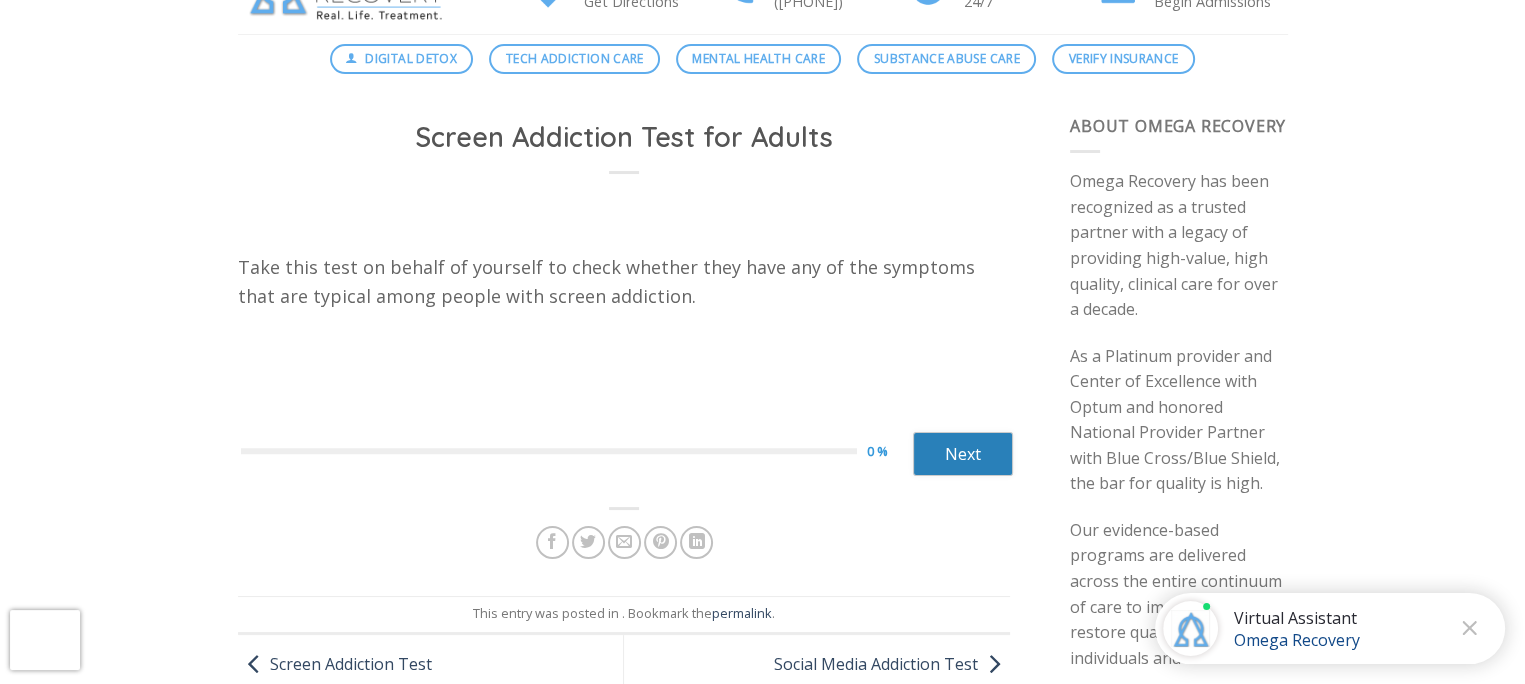 click on "Next" at bounding box center (963, 454) 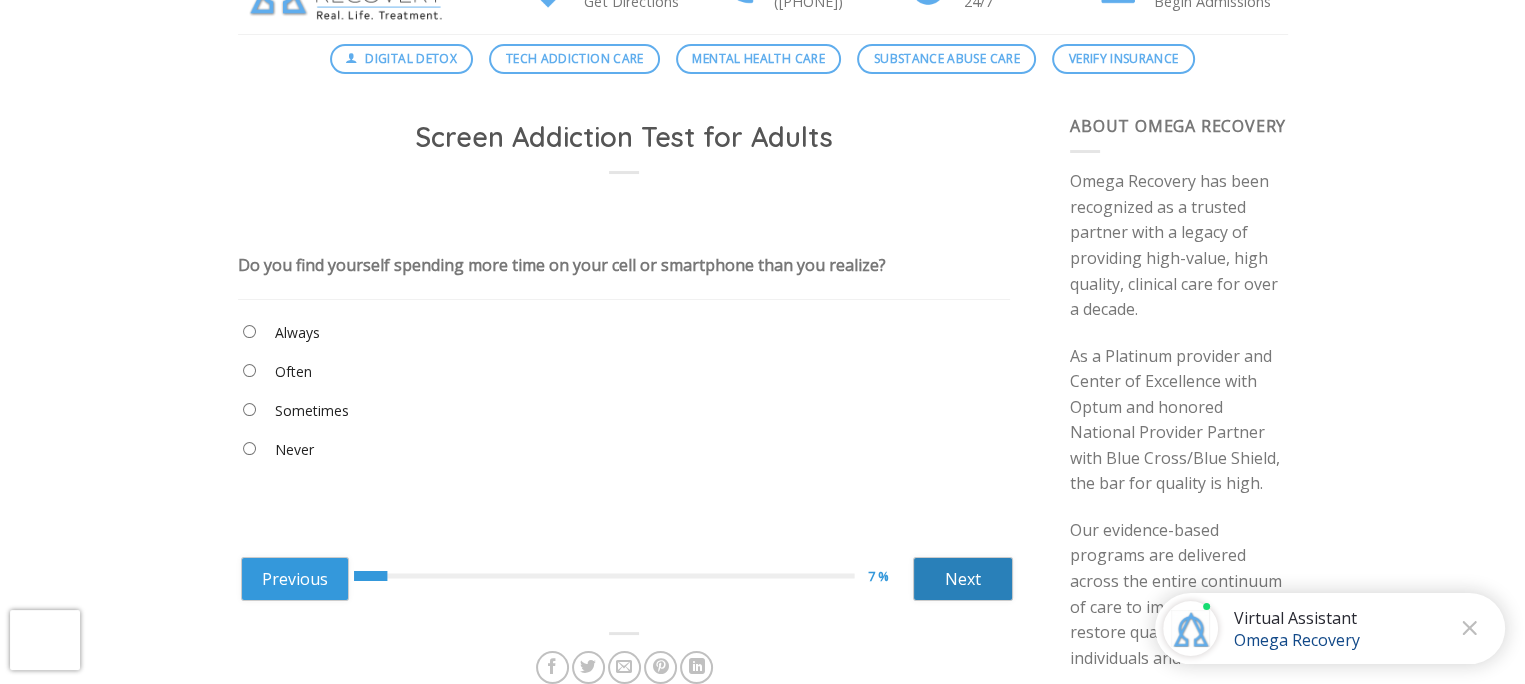 click on "Next" at bounding box center [963, 579] 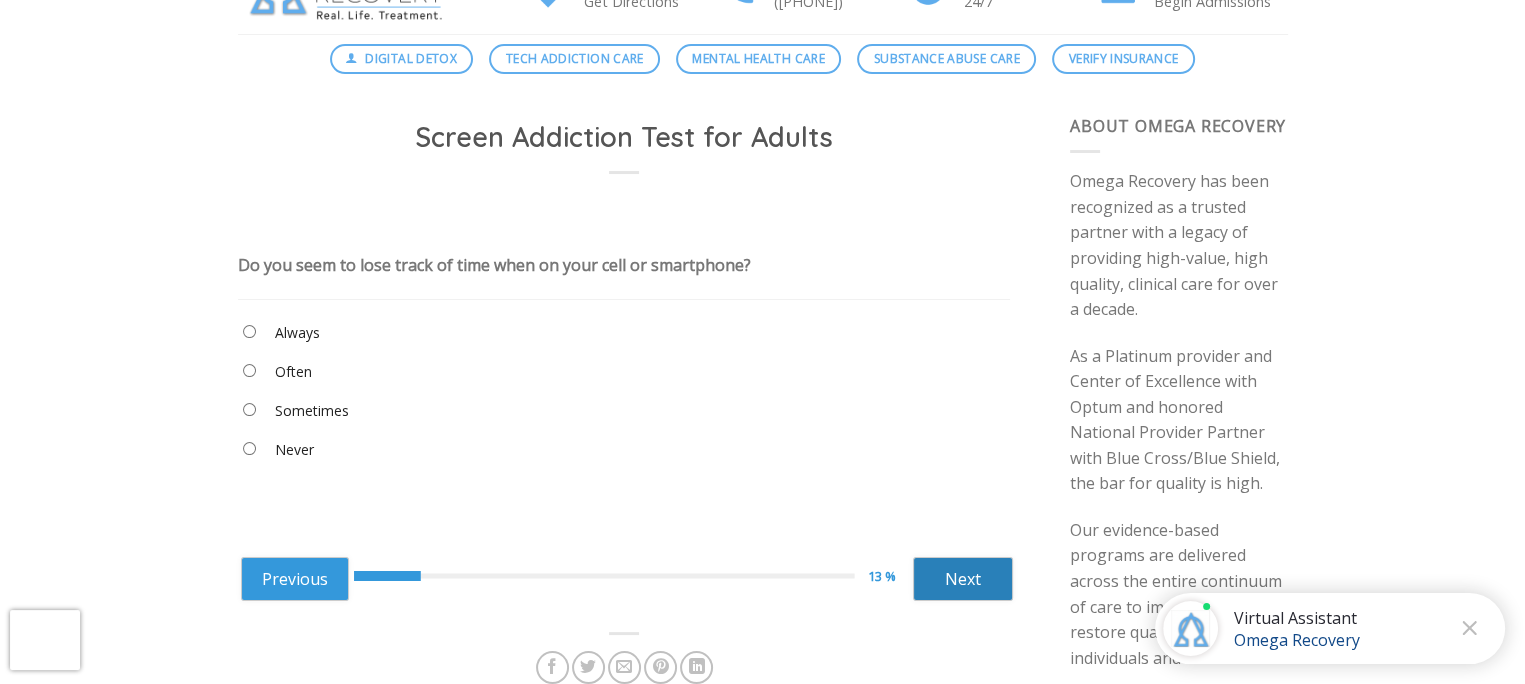 click on "Next" at bounding box center (963, 579) 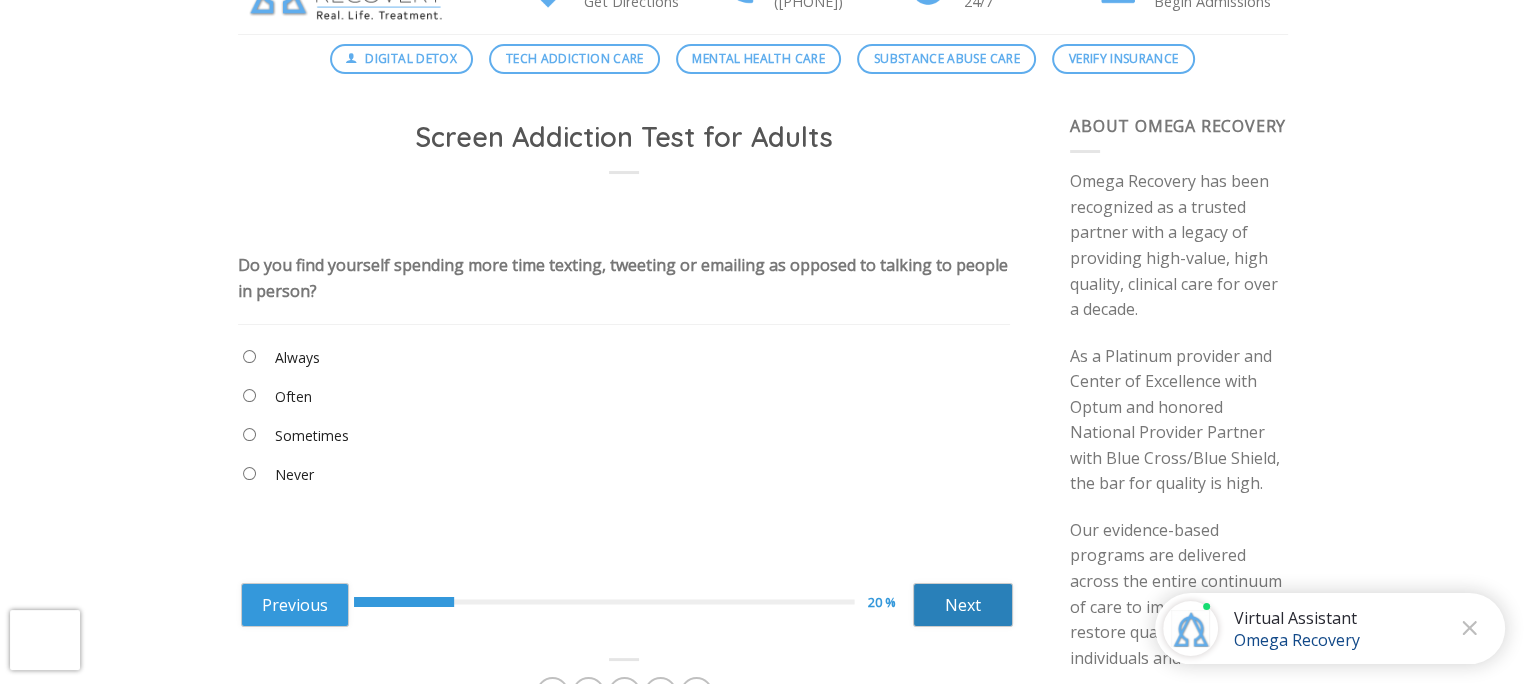 click on "Next" at bounding box center [963, 605] 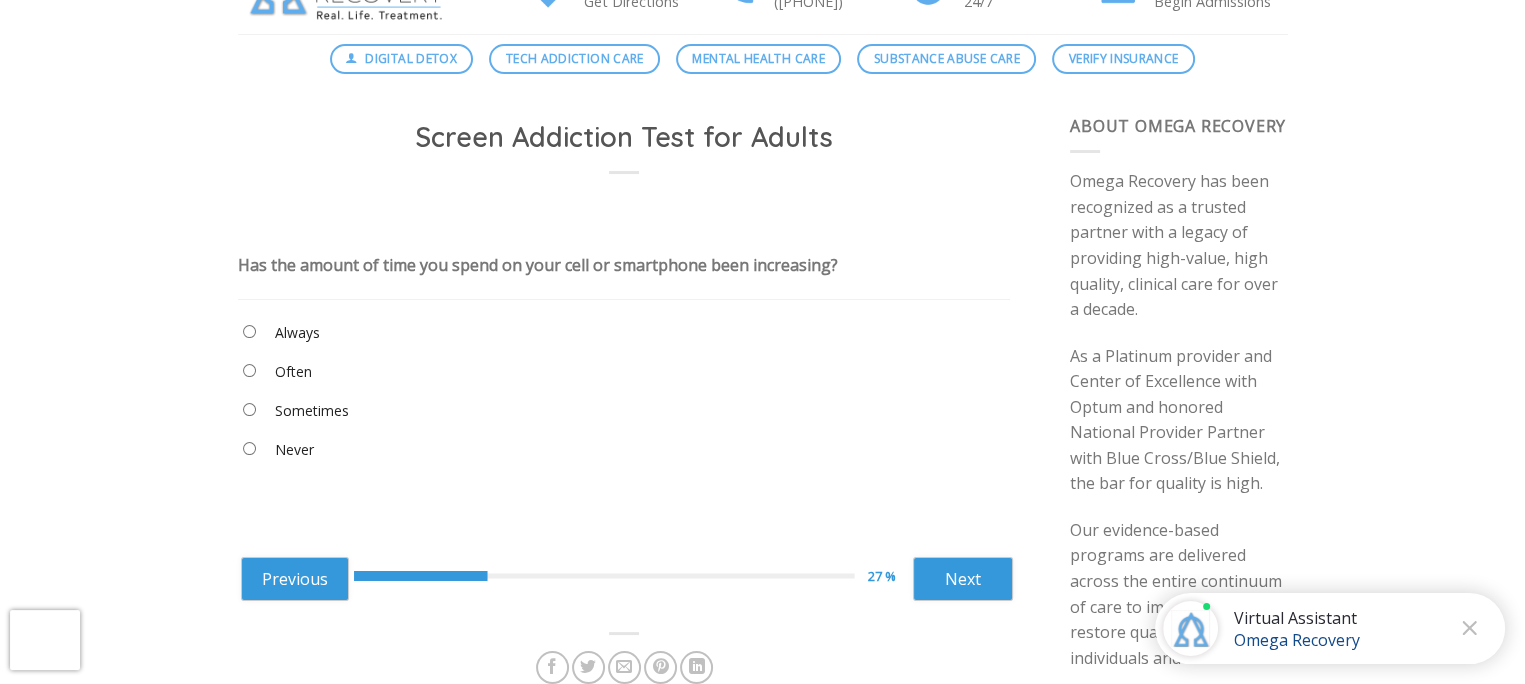 click on "Always" at bounding box center (297, 333) 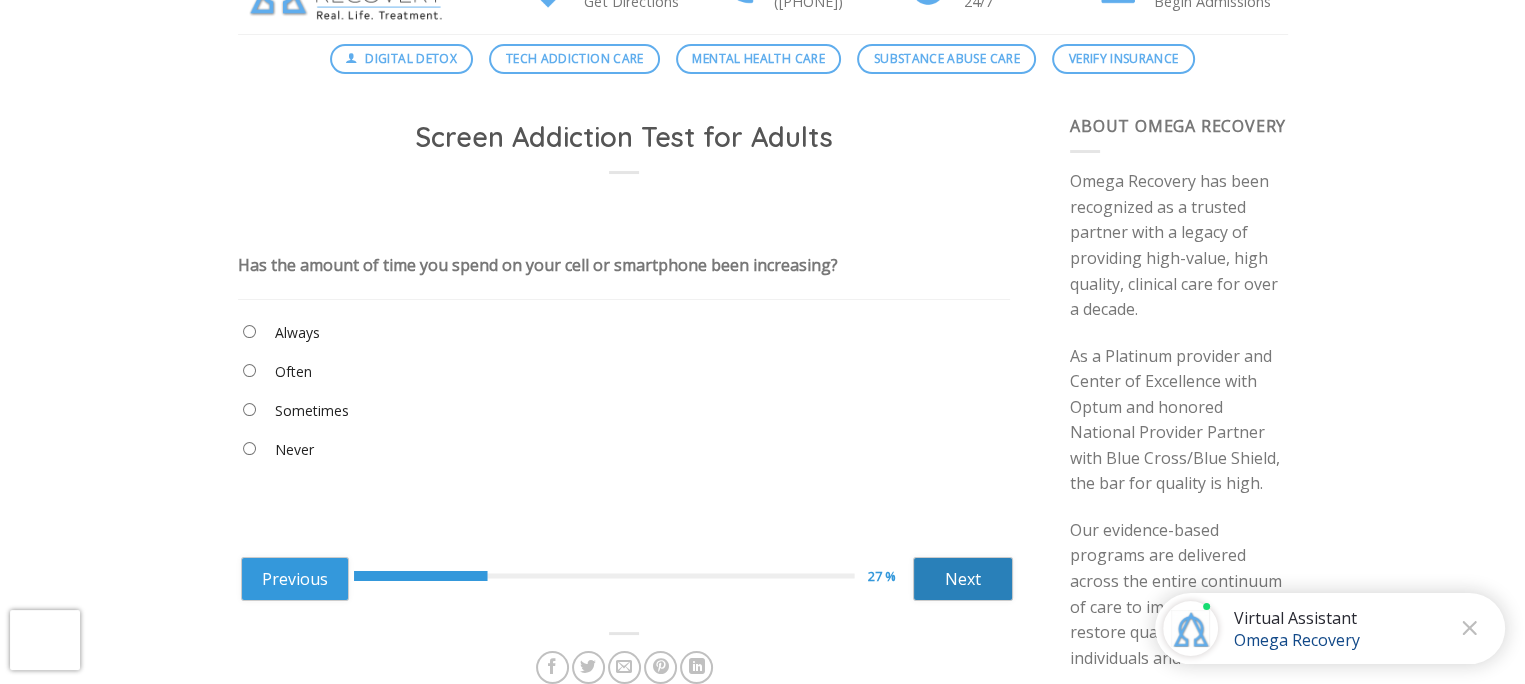 click on "Next" at bounding box center [963, 579] 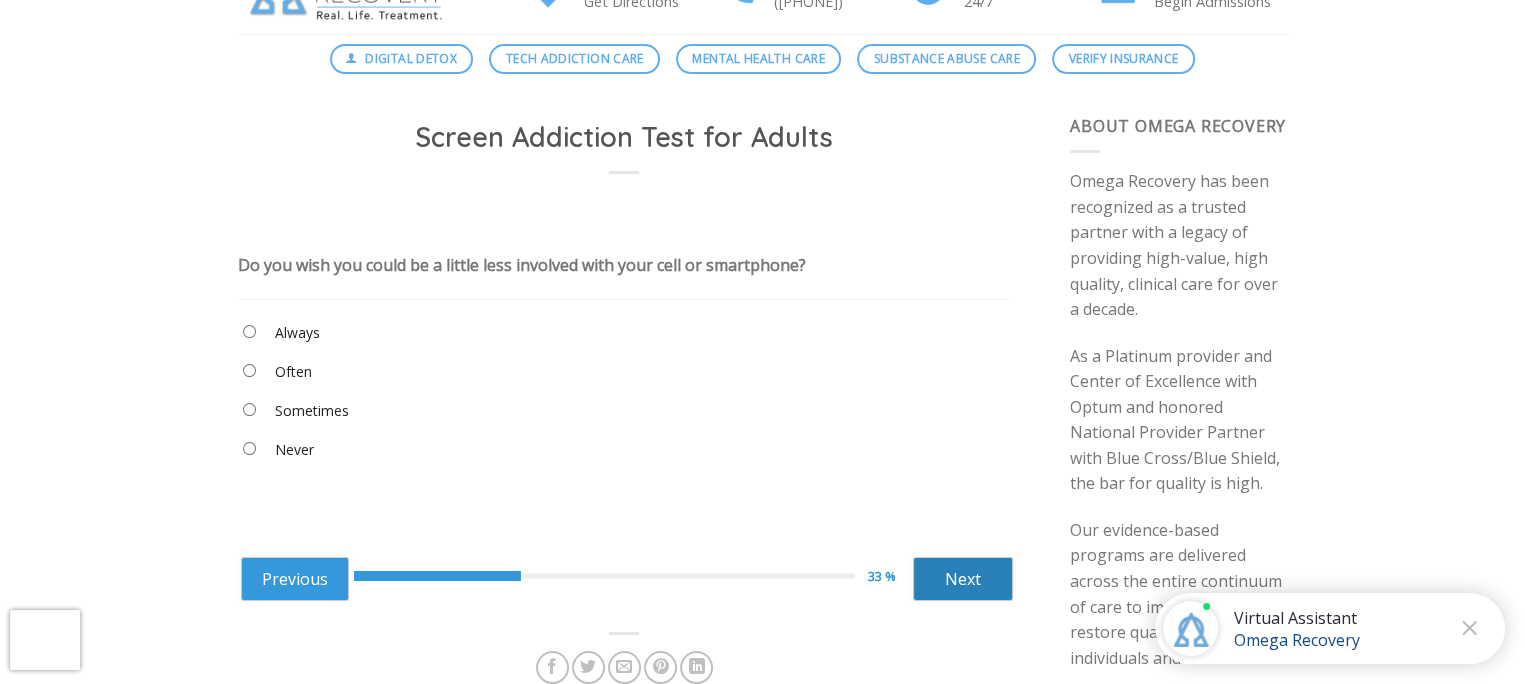 click on "Next" at bounding box center (963, 579) 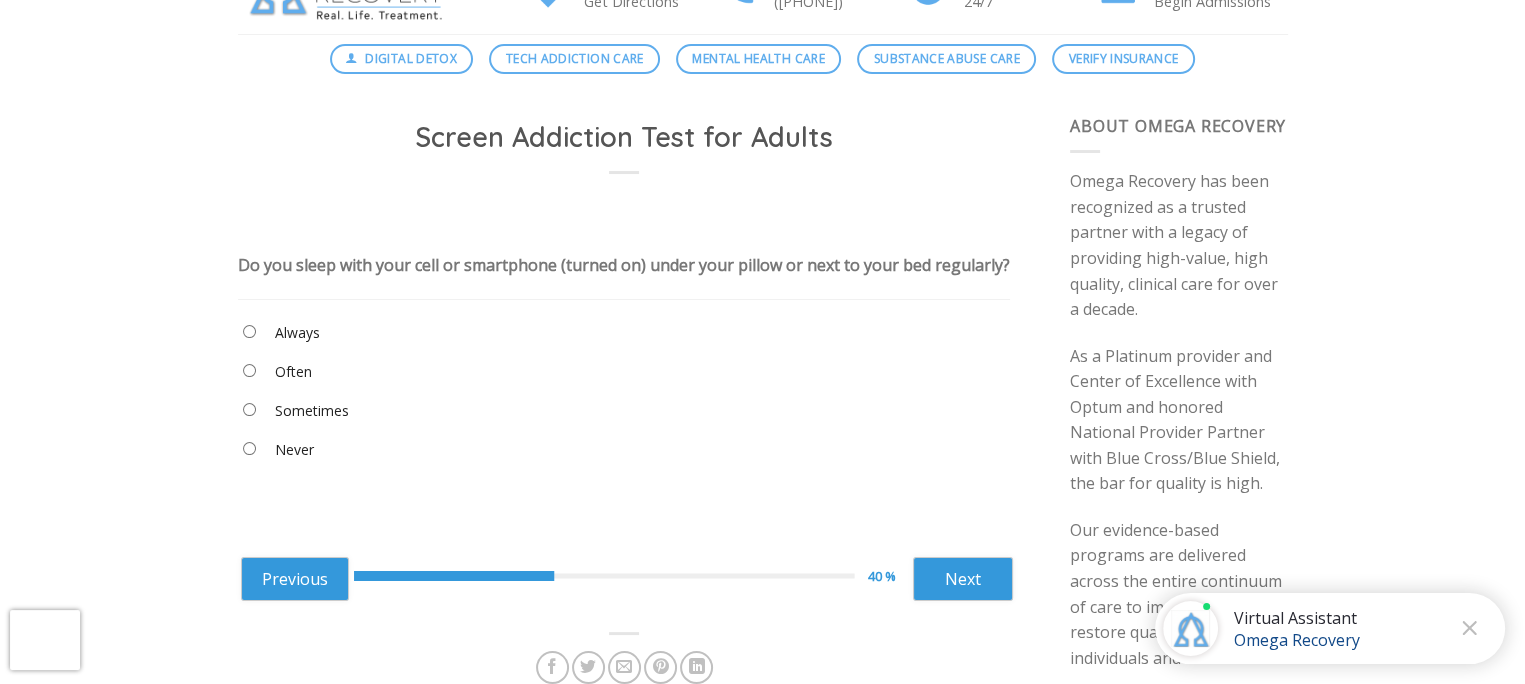 click on "Always" at bounding box center (297, 333) 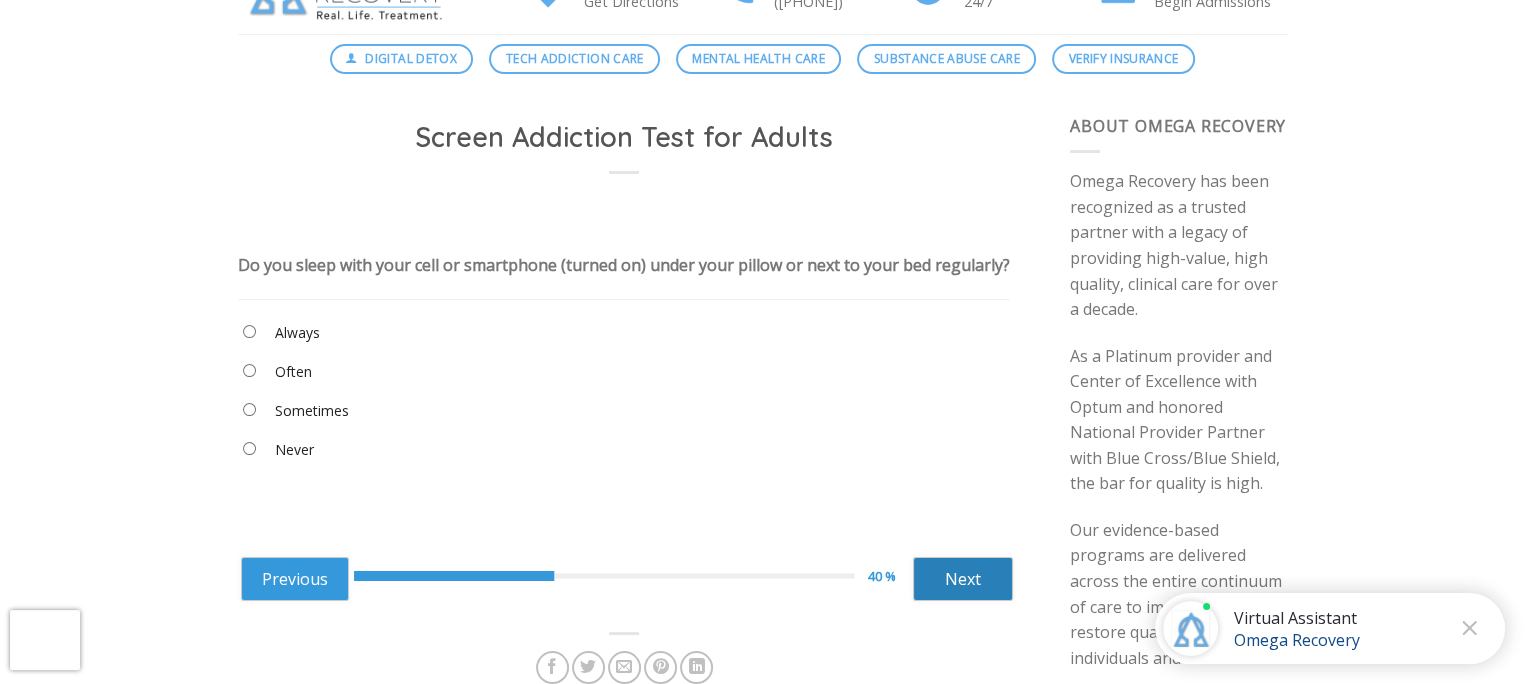 click on "Next" at bounding box center [963, 579] 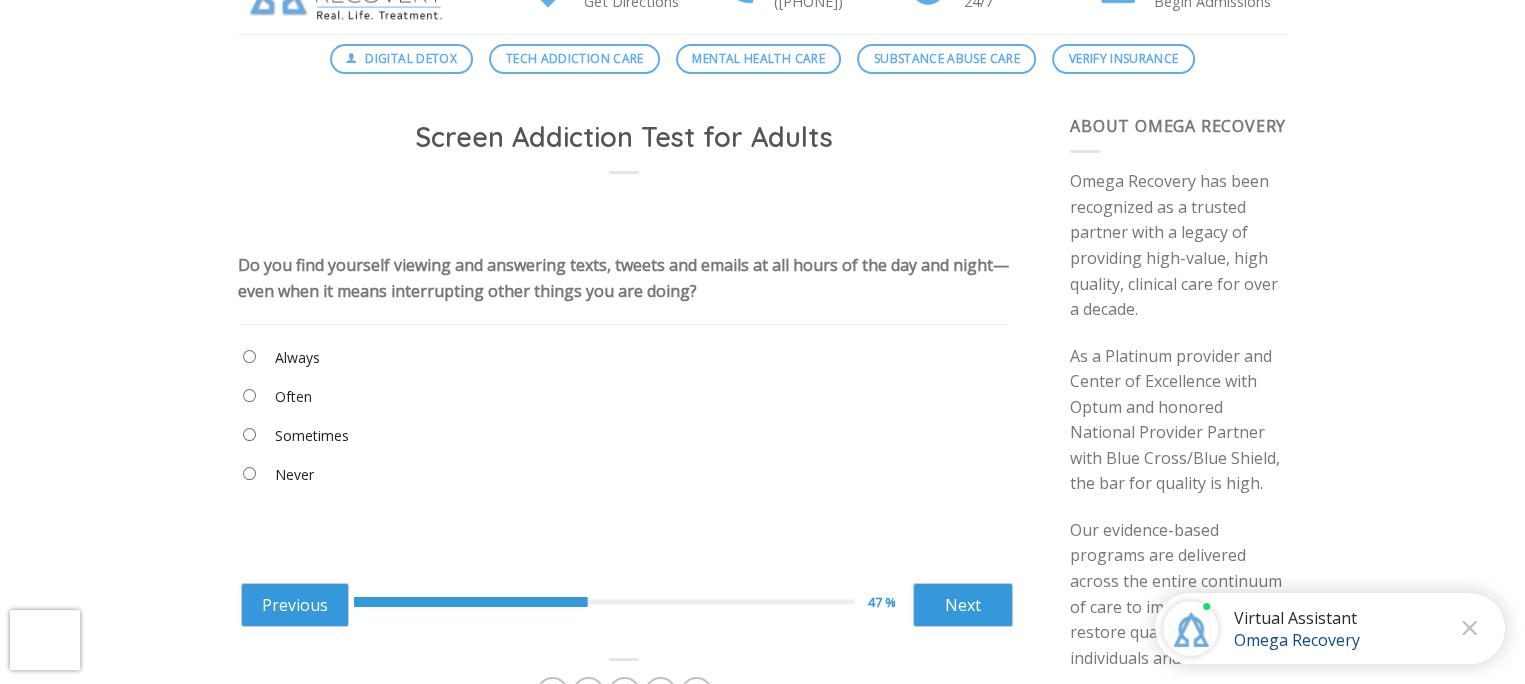 click on "Screen Addiction Test for Adults
Take this test on behalf of yourself to check whether they have any of the symptoms that are typical among people with screen addiction.
Do you find yourself spending more time on your cell or smartphone than you realize?
Always
Often
Sometimes
Never
None
Do you seem to lose track of time when on your cell or smartphone?
Always
Often
Sometimes" at bounding box center (624, 4529) 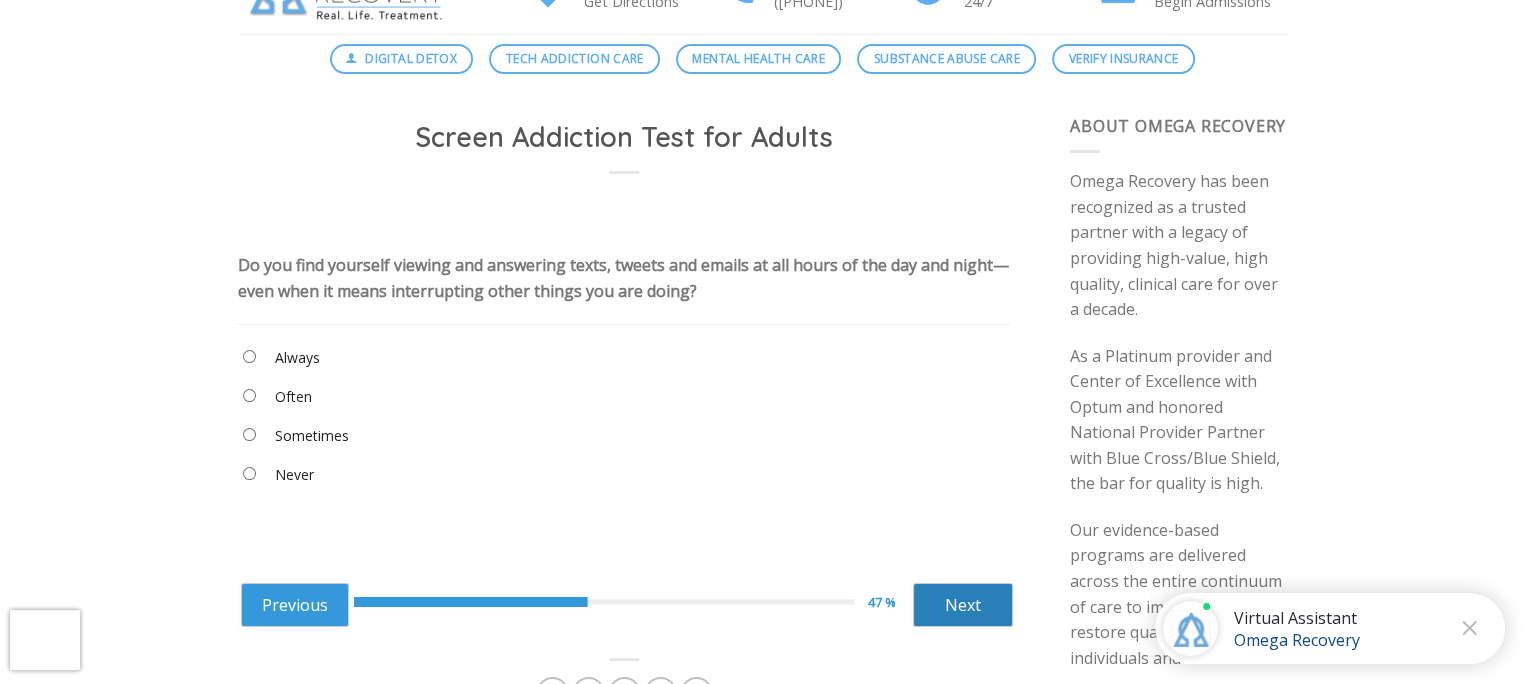click on "Next" at bounding box center [963, 605] 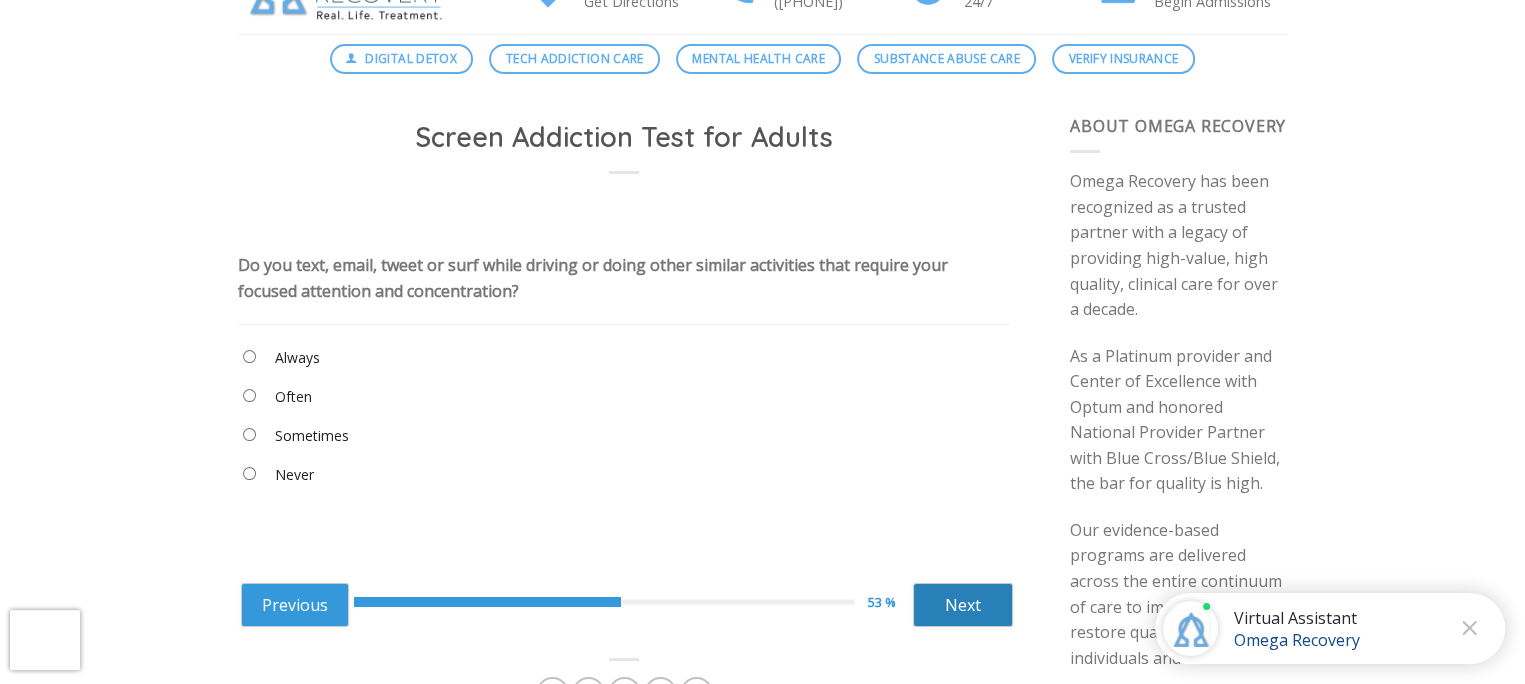 click on "Next" at bounding box center [963, 605] 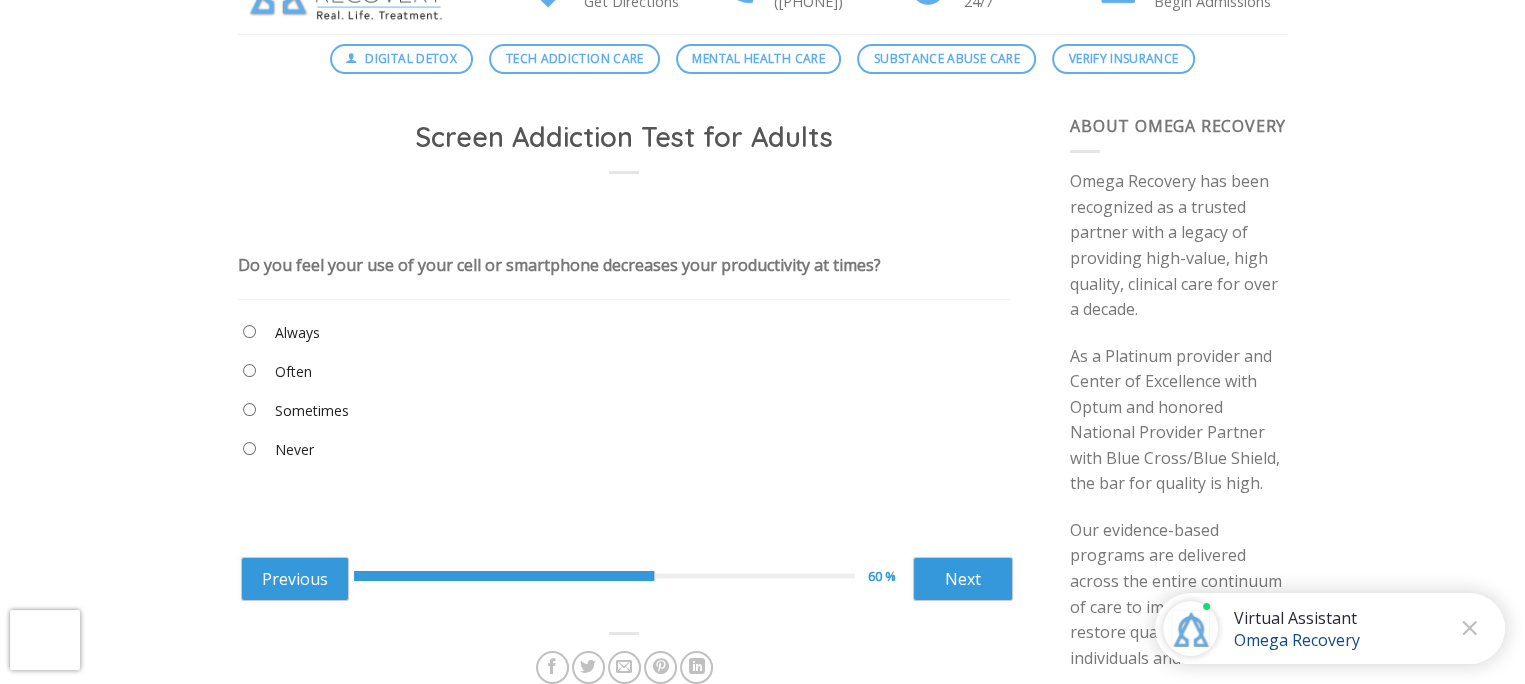 click on "Always" at bounding box center [297, 333] 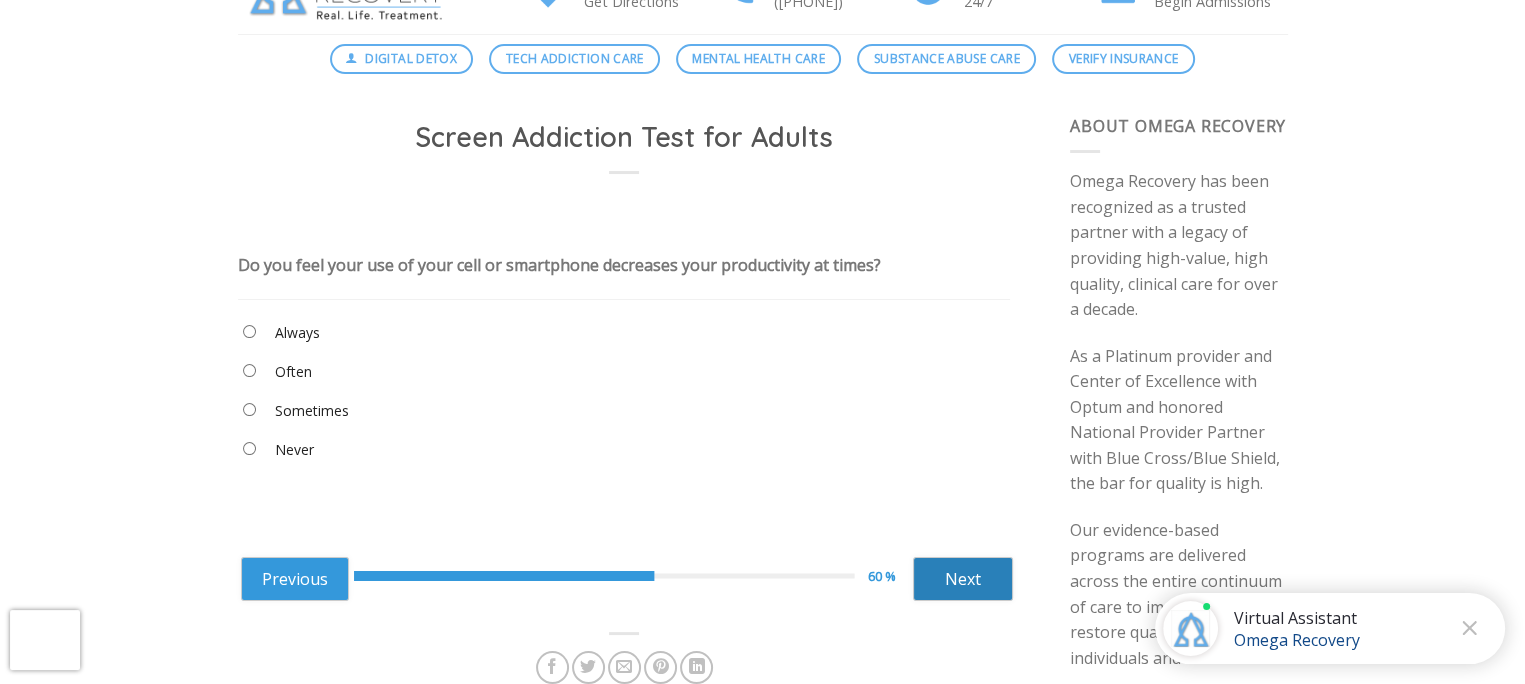 click on "Next" at bounding box center [963, 579] 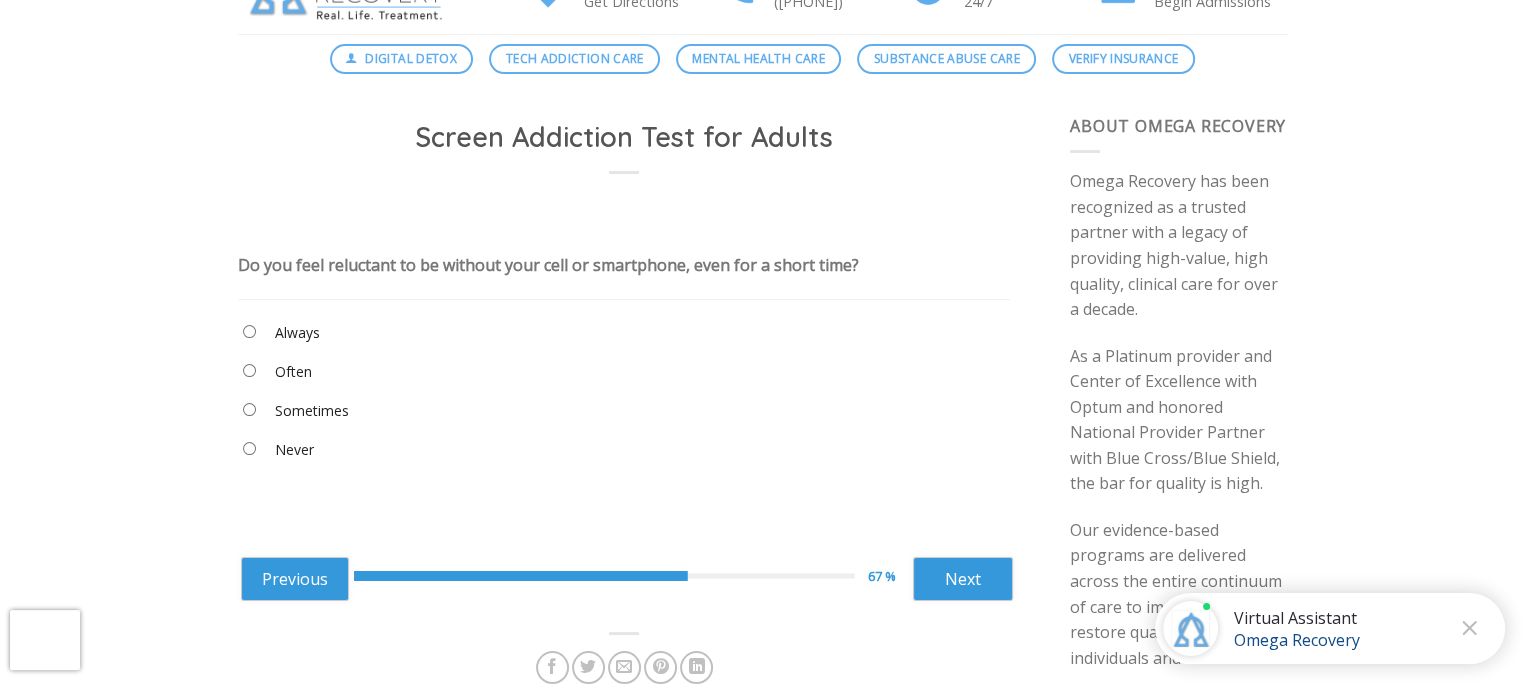 click on "Always" at bounding box center (297, 333) 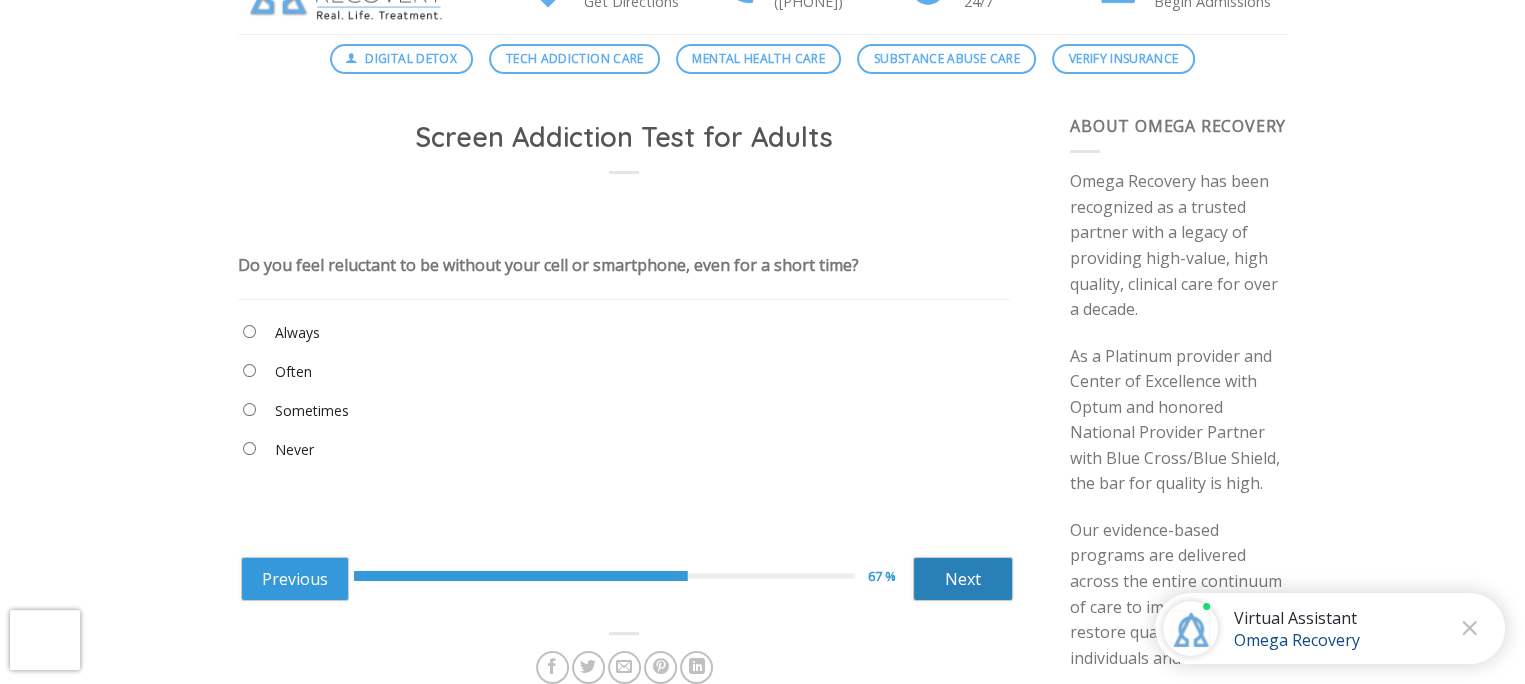 click on "Next" at bounding box center [963, 579] 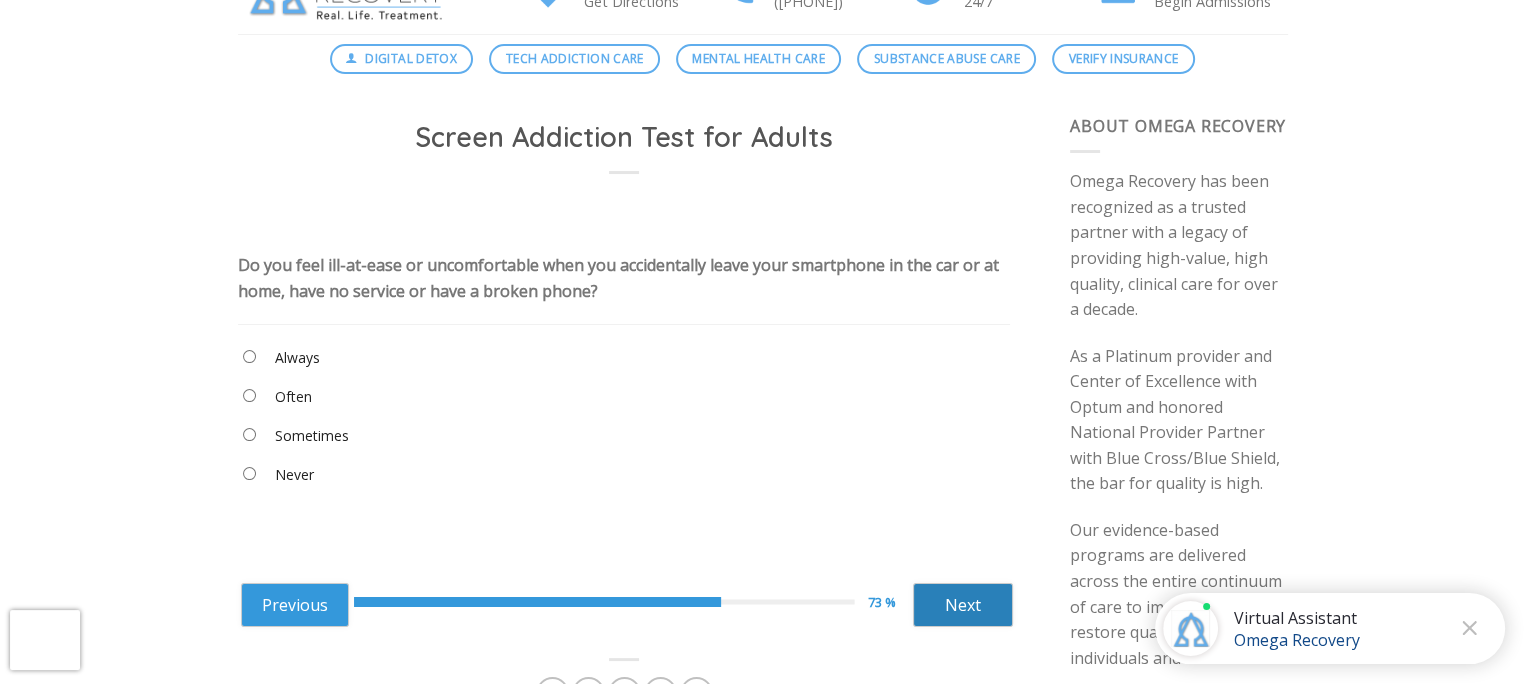 click on "Next" at bounding box center (963, 605) 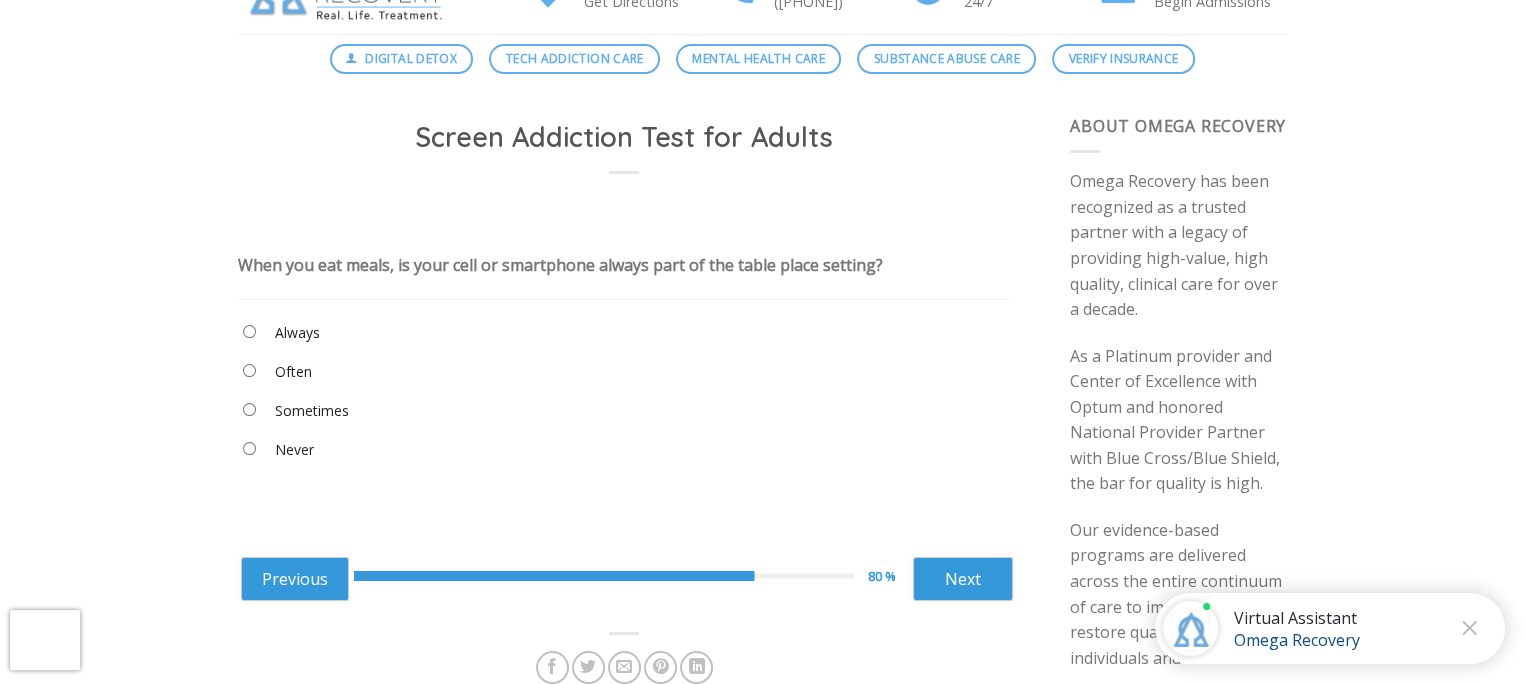 click on "Always" at bounding box center (297, 333) 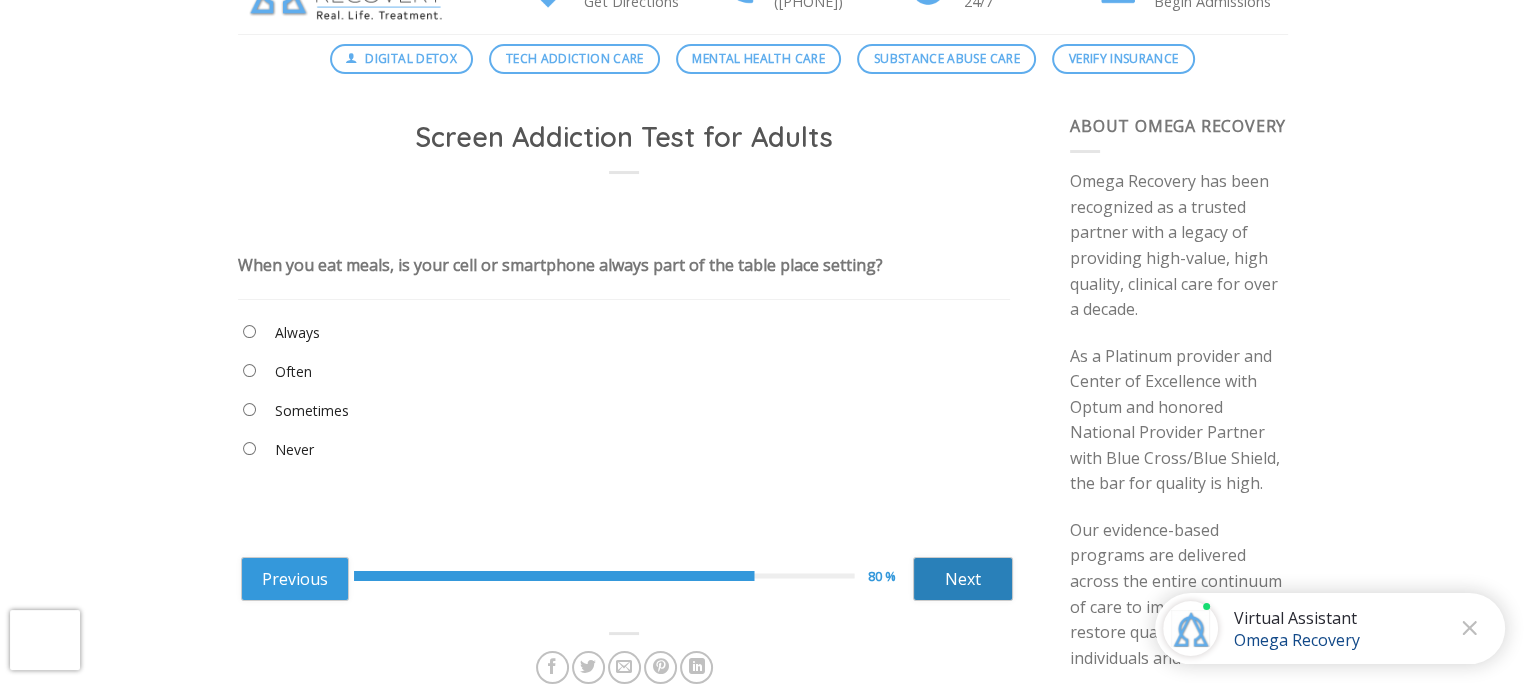 click on "Next" at bounding box center (963, 579) 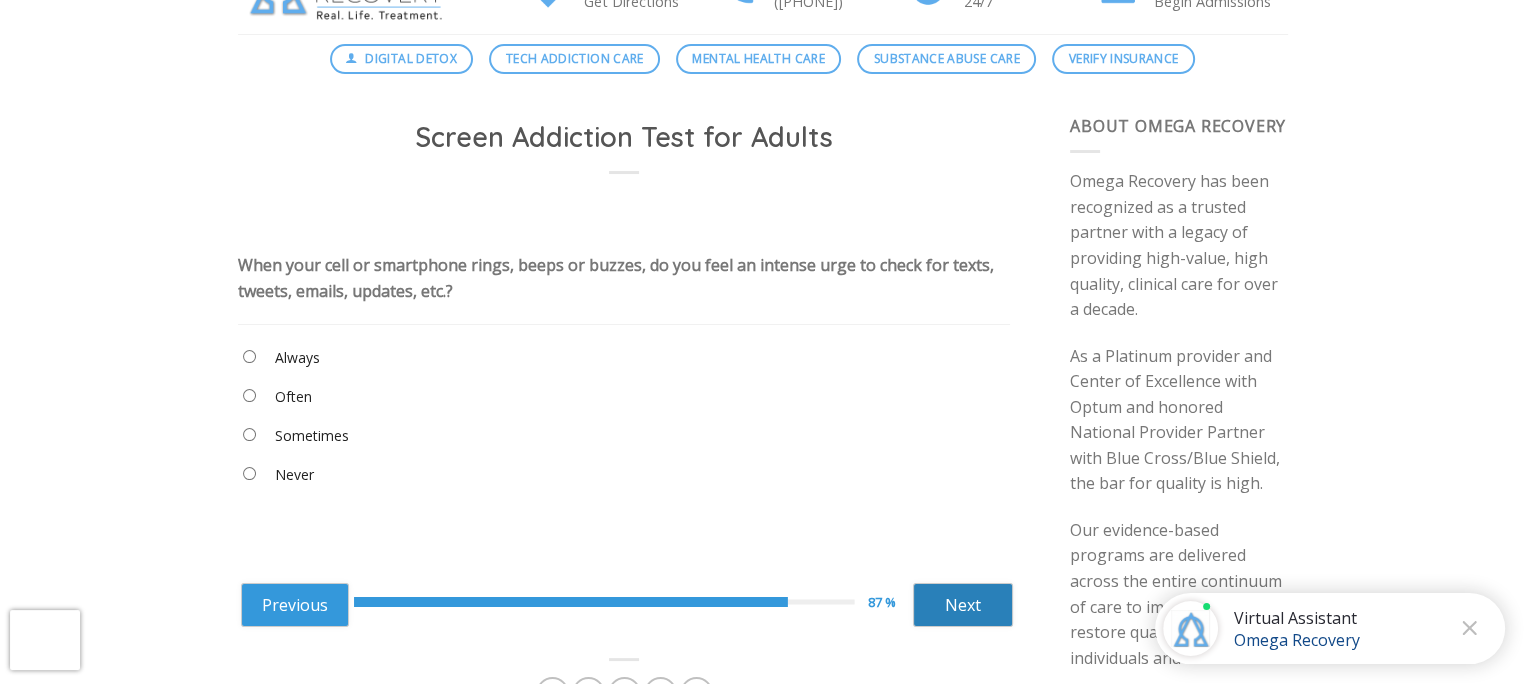 click on "Next" at bounding box center [963, 605] 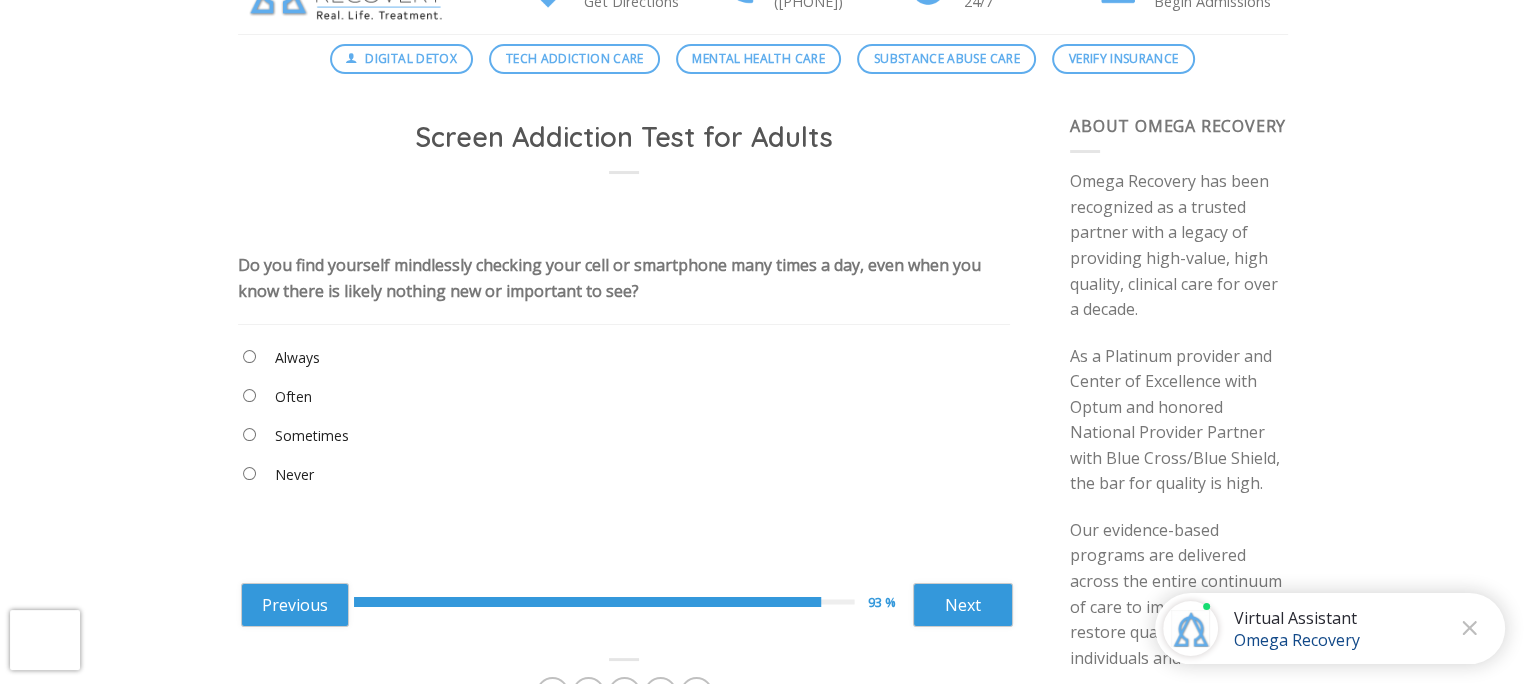 click on "Often" at bounding box center [624, 401] 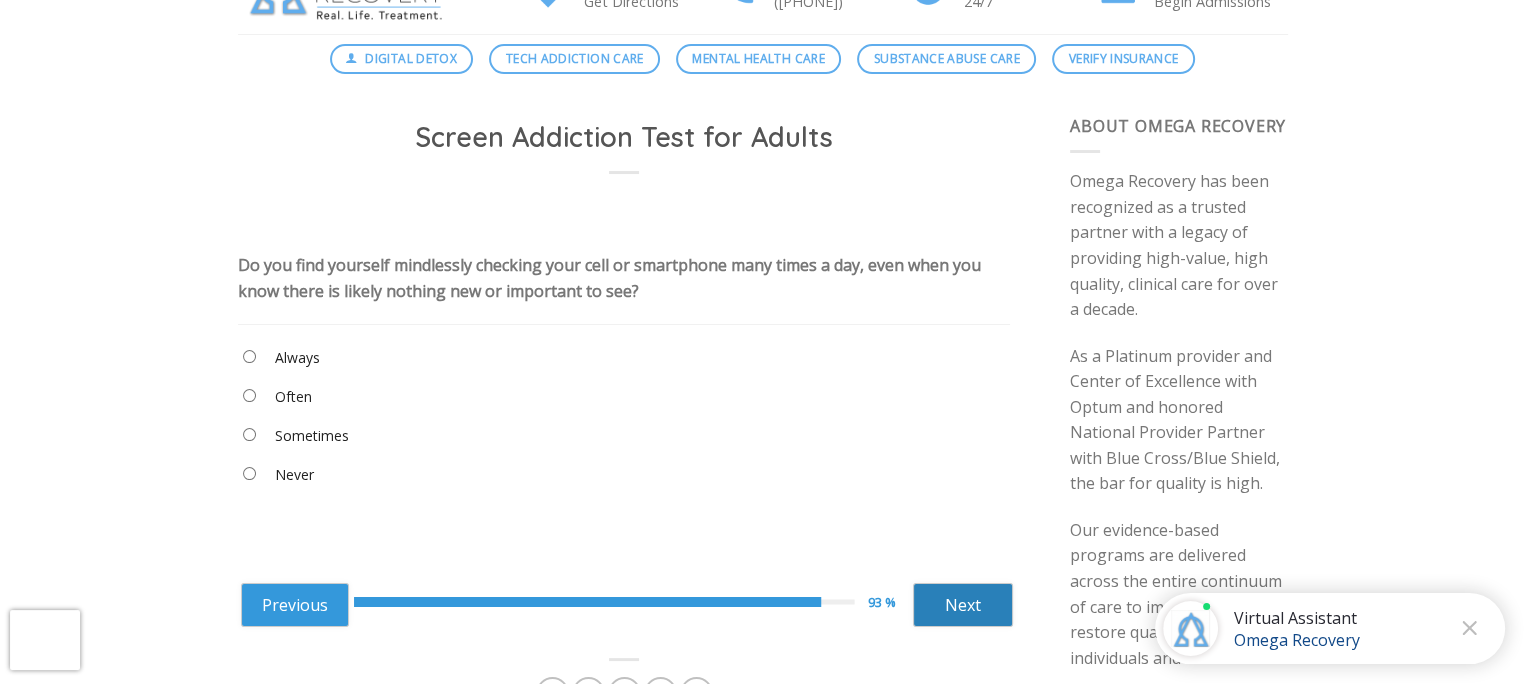 click on "Next" at bounding box center (963, 605) 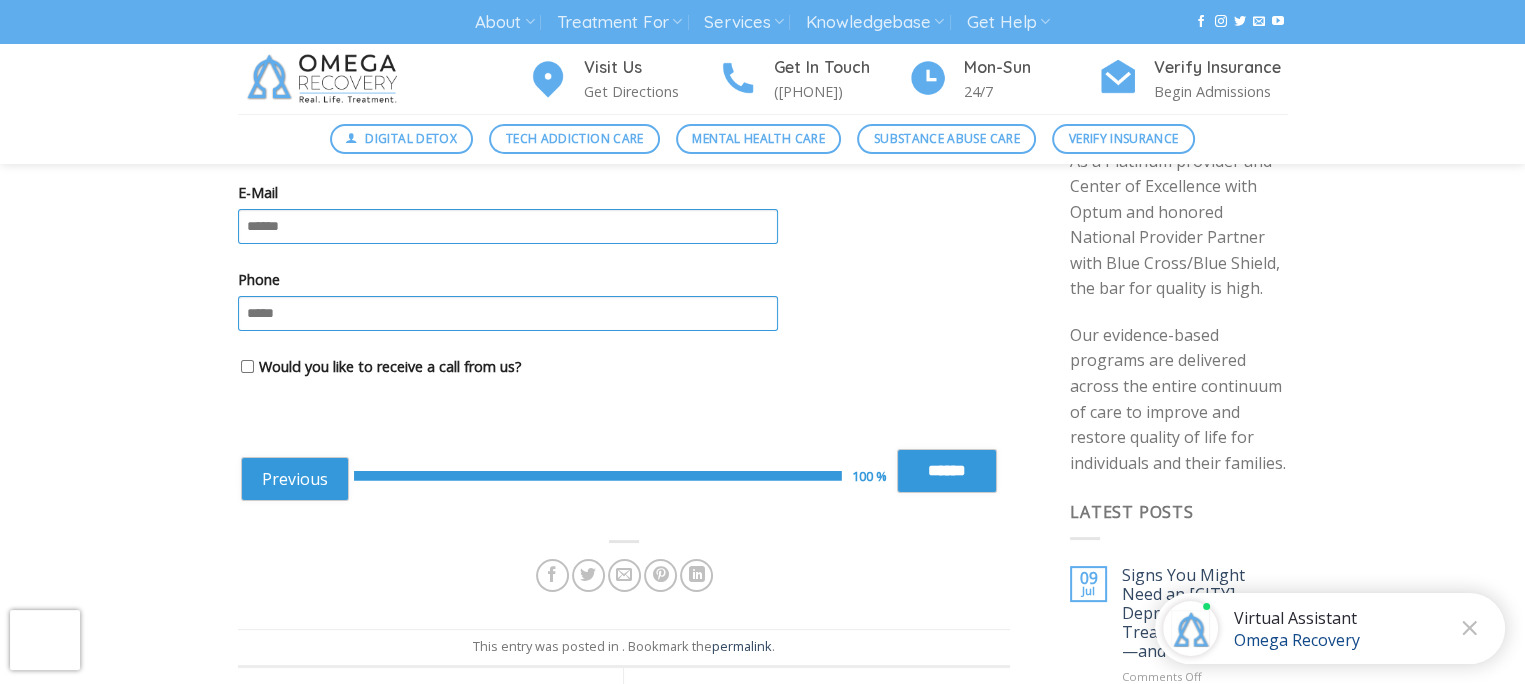 scroll, scrollTop: 300, scrollLeft: 0, axis: vertical 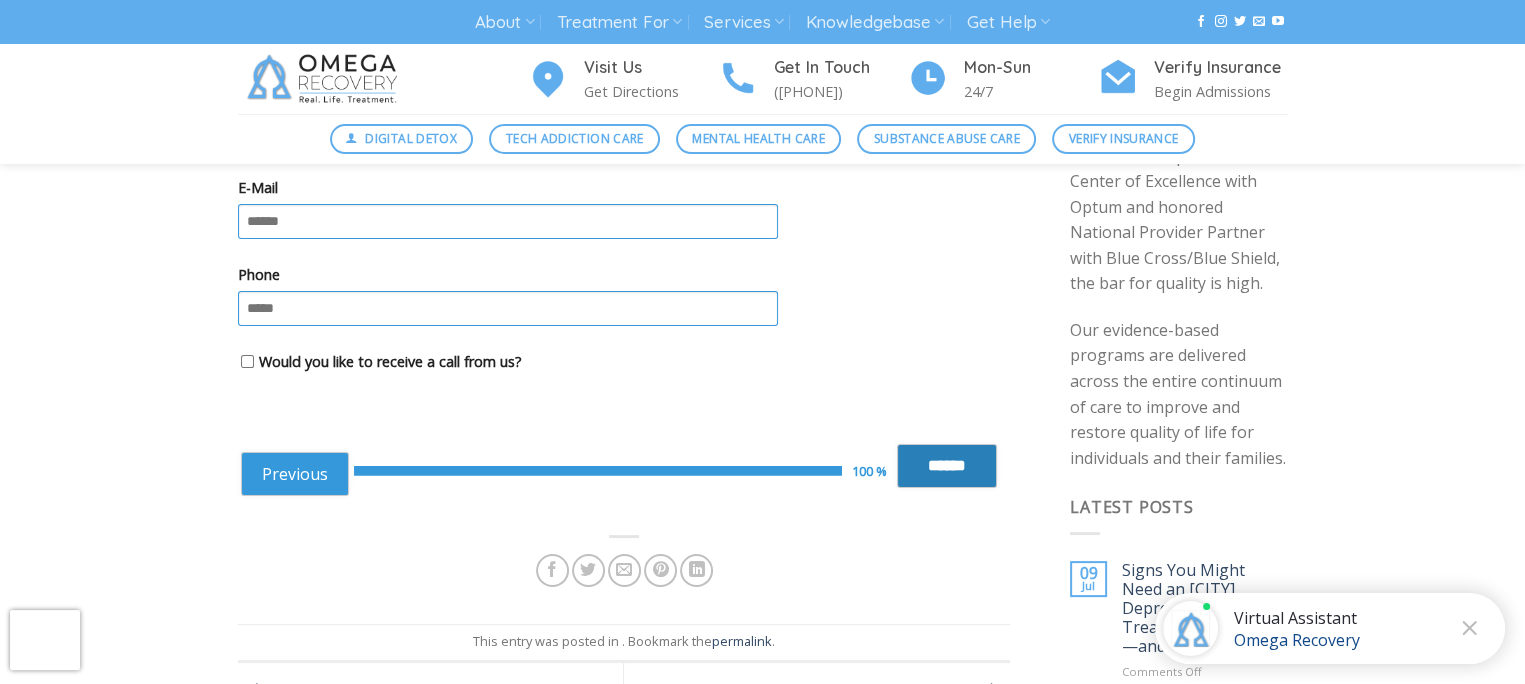 click on "******" at bounding box center (947, 466) 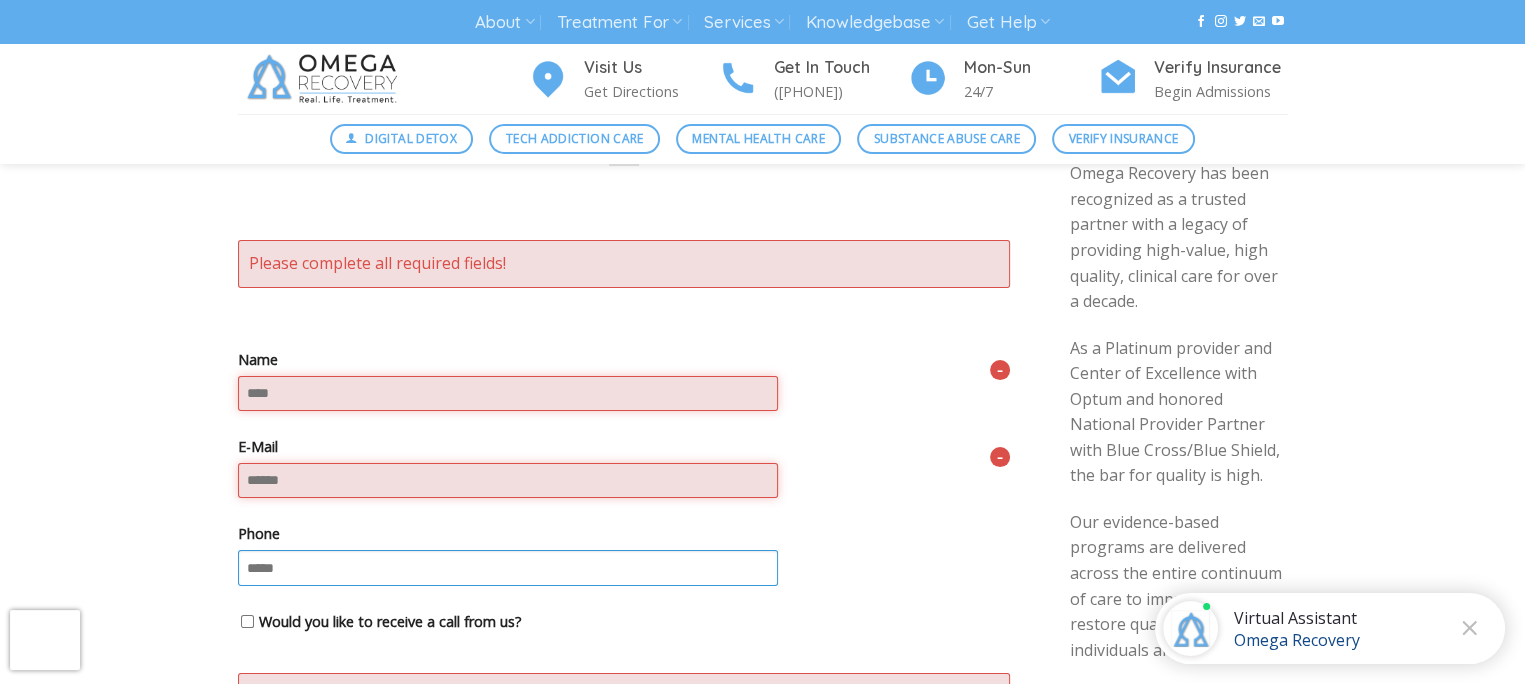 scroll, scrollTop: 0, scrollLeft: 0, axis: both 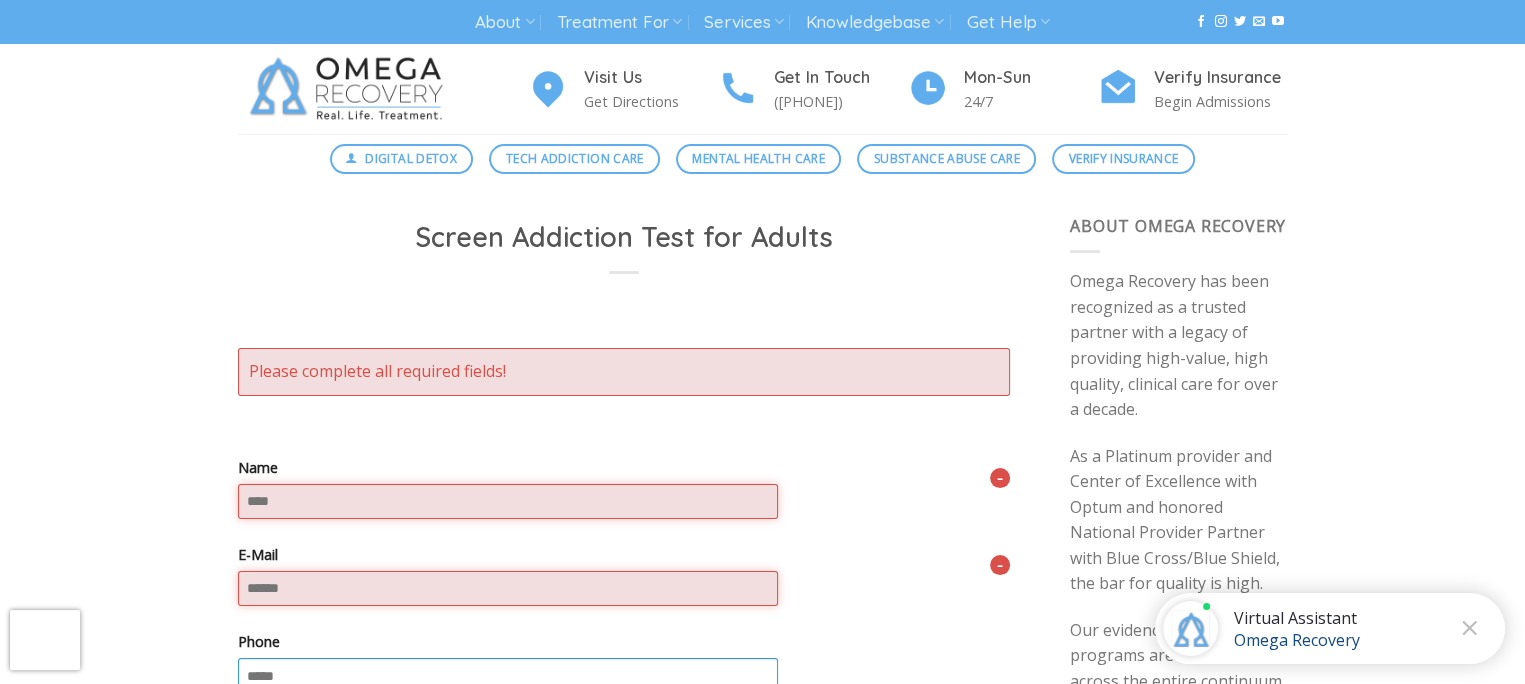 click on "Name" at bounding box center [508, 501] 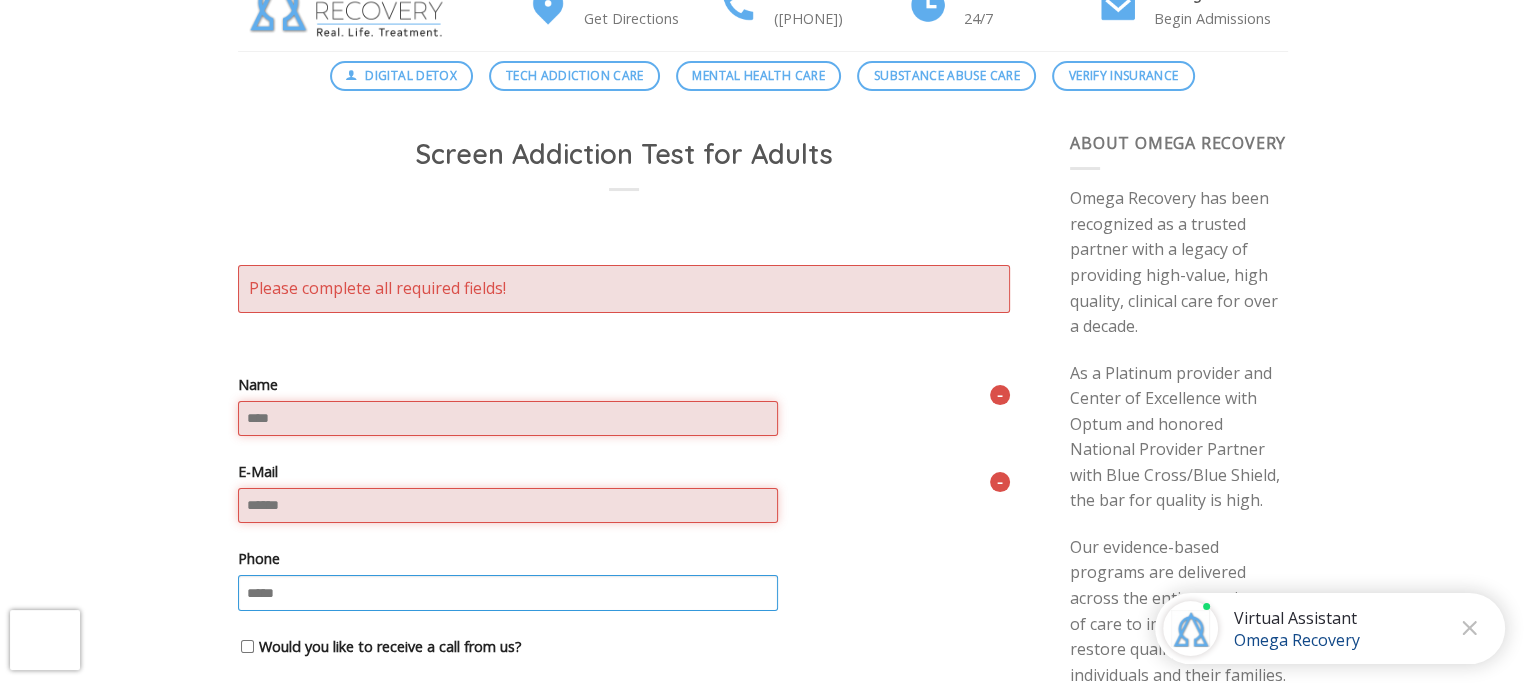 scroll, scrollTop: 200, scrollLeft: 0, axis: vertical 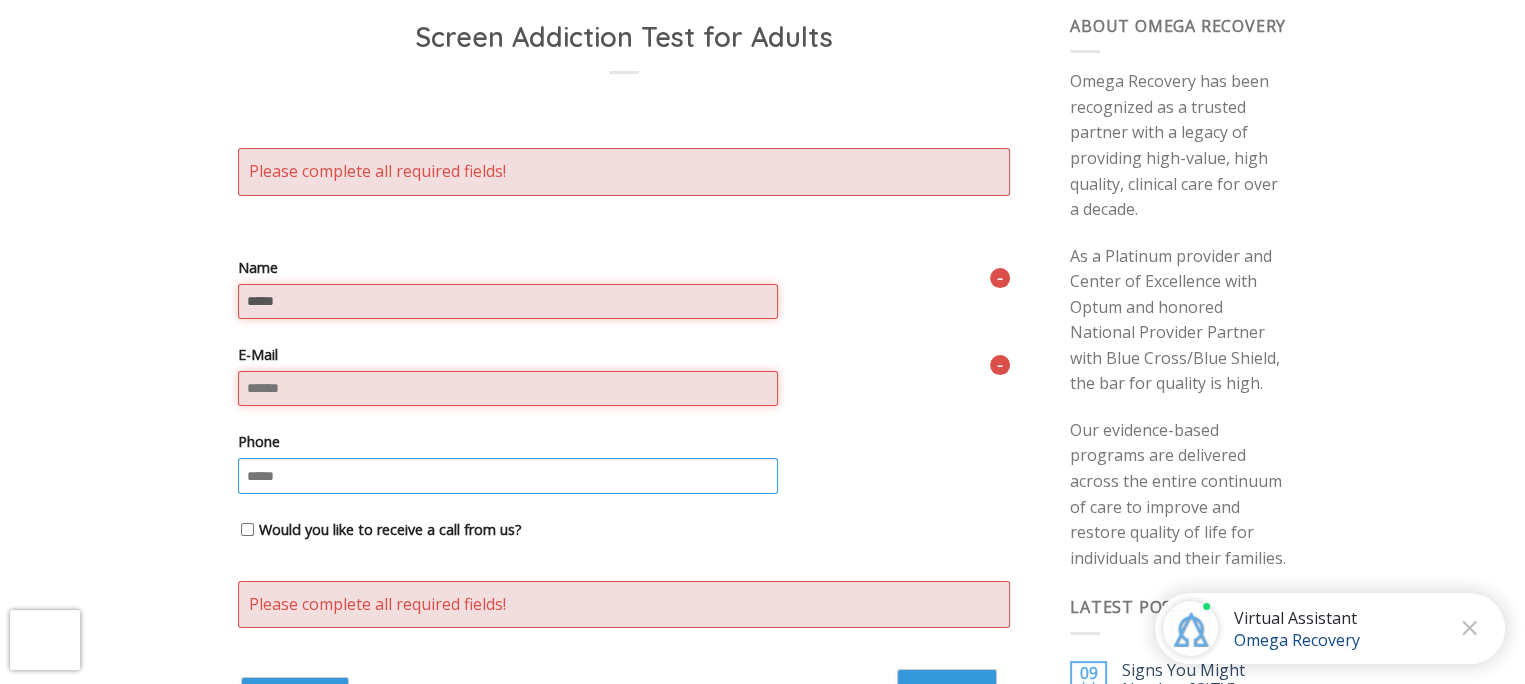 type on "*****" 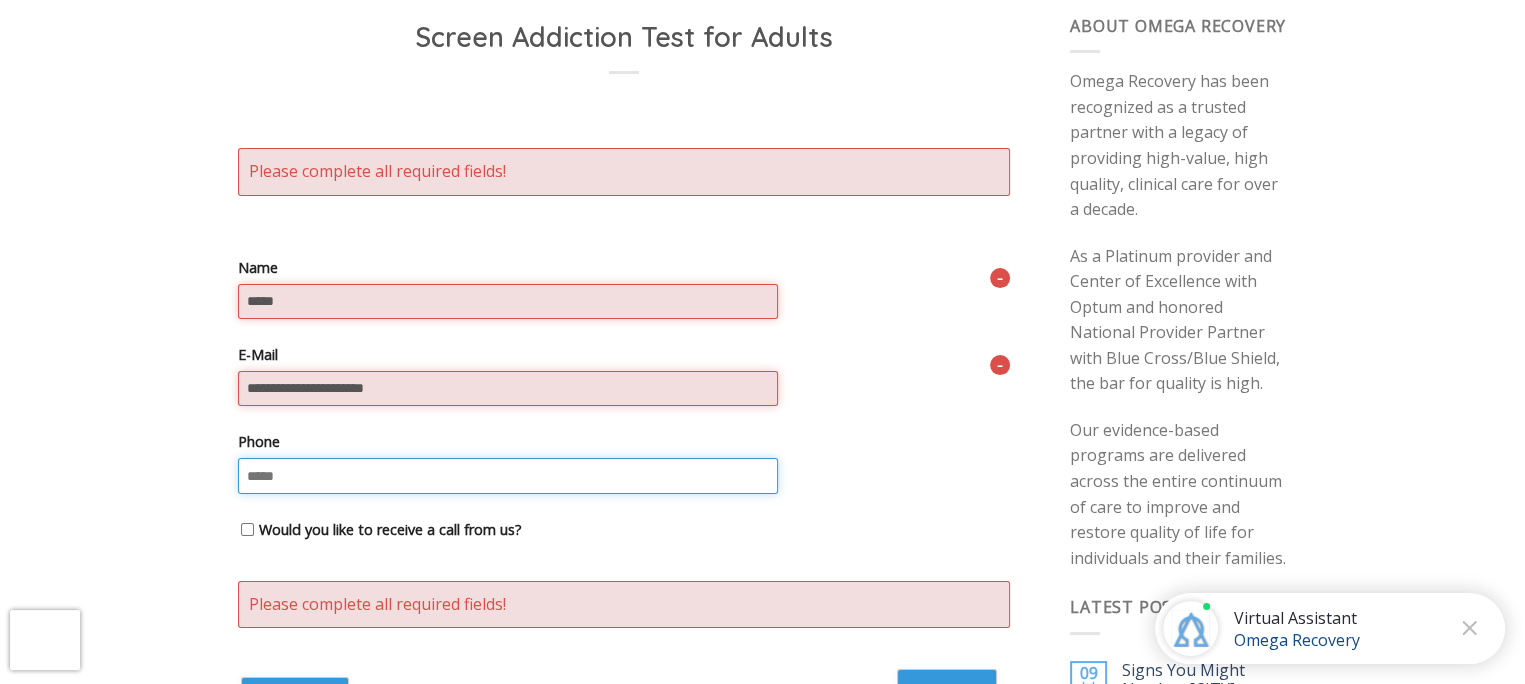 type on "**********" 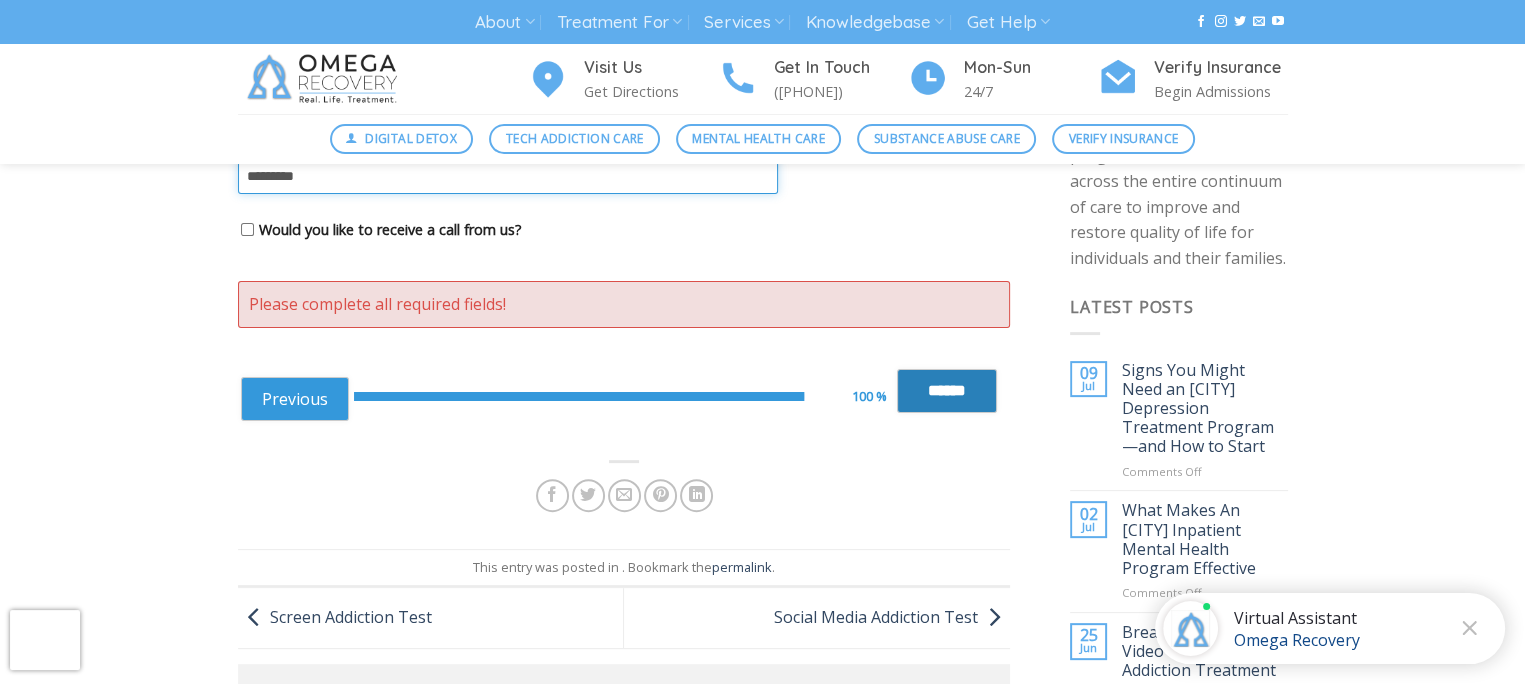type on "*********" 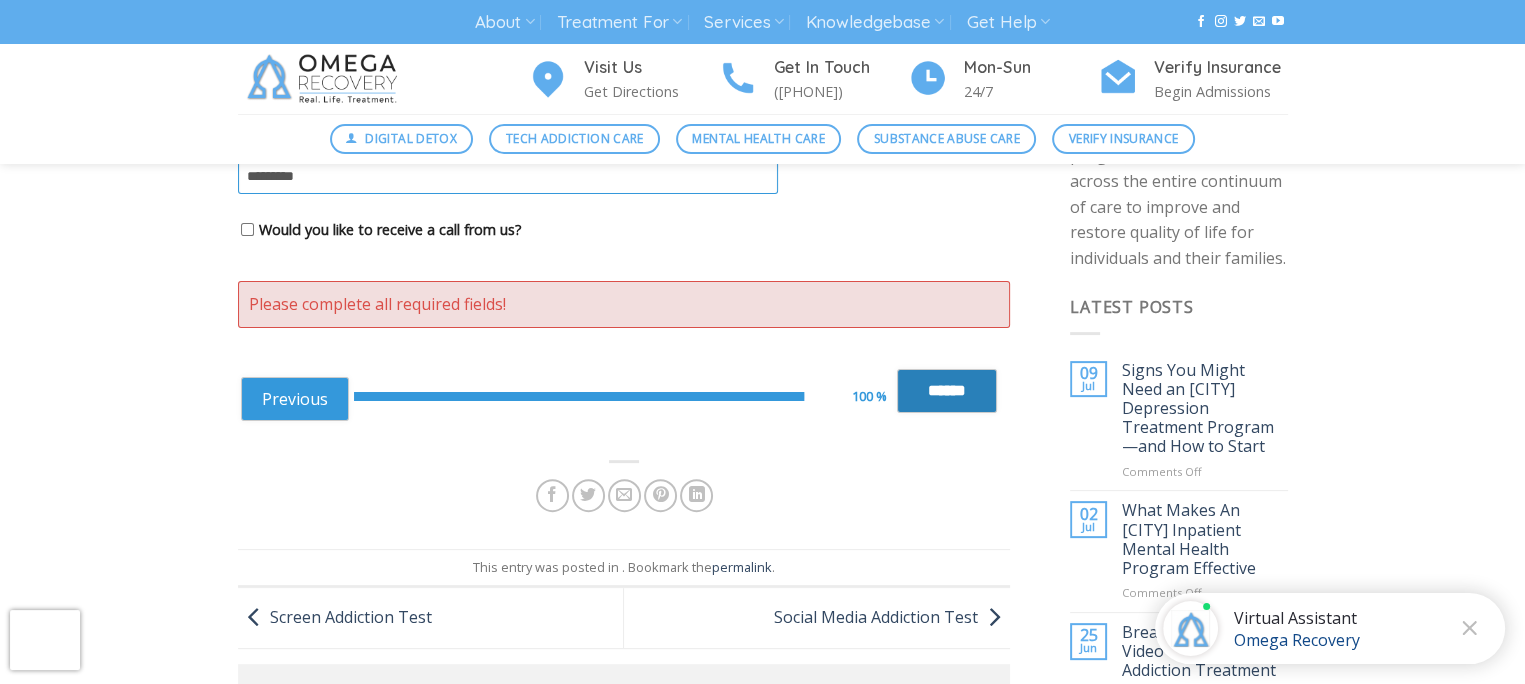 click on "******" at bounding box center (947, 391) 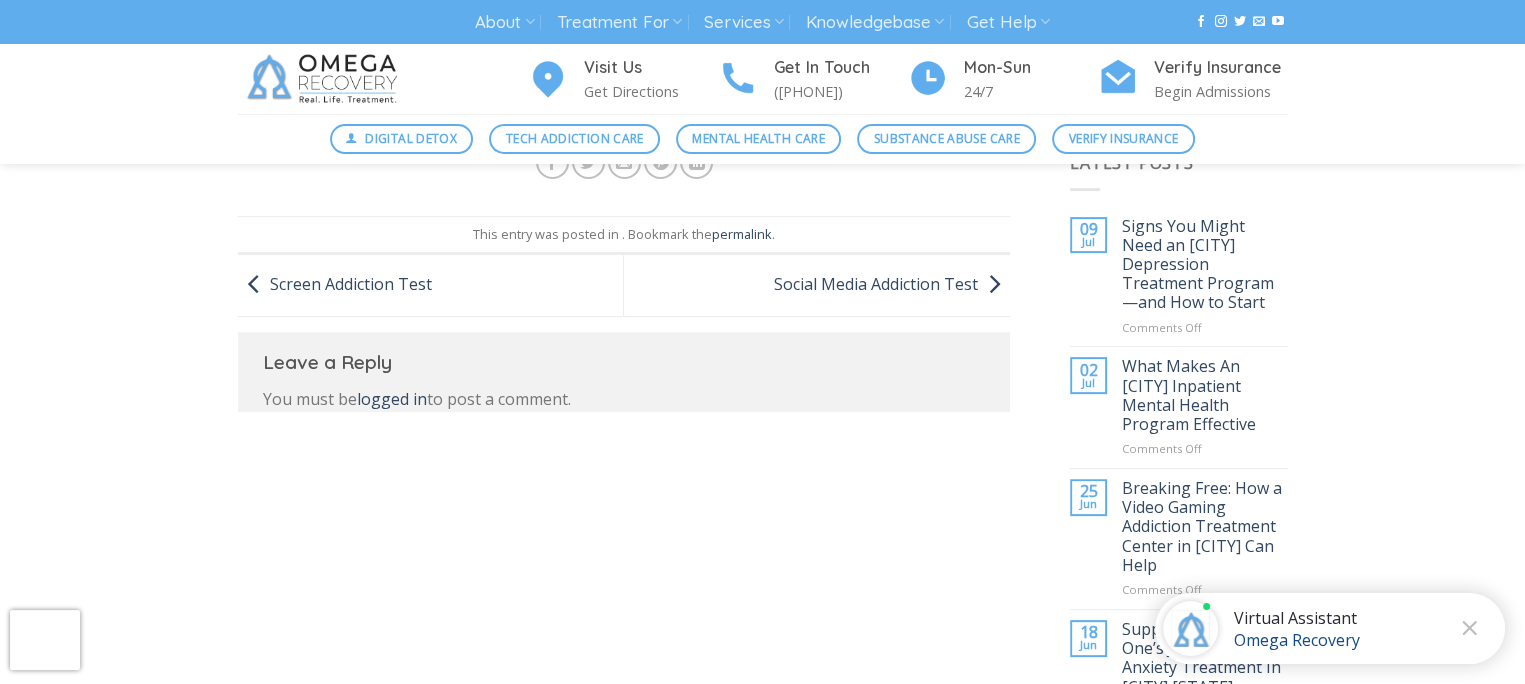 scroll, scrollTop: 600, scrollLeft: 0, axis: vertical 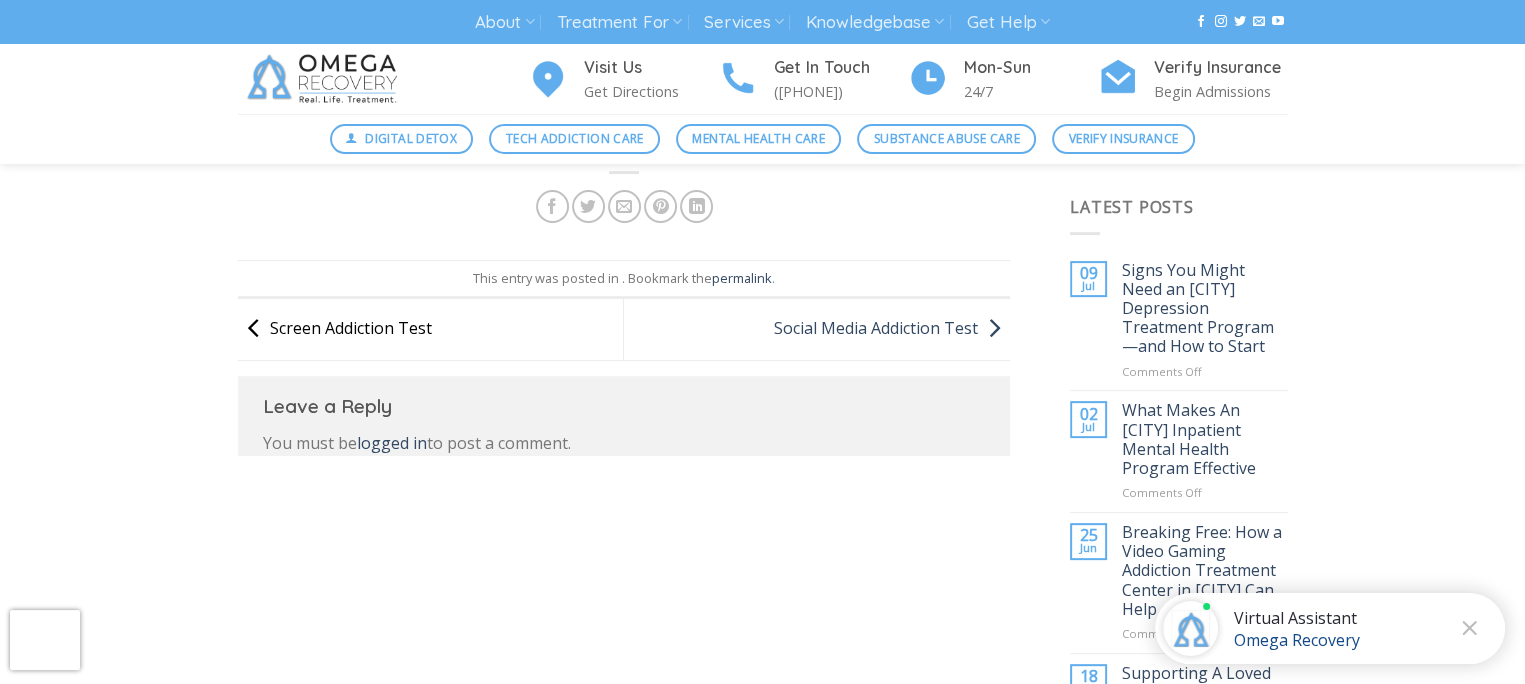 click on "Screen Addiction Test" at bounding box center (335, 327) 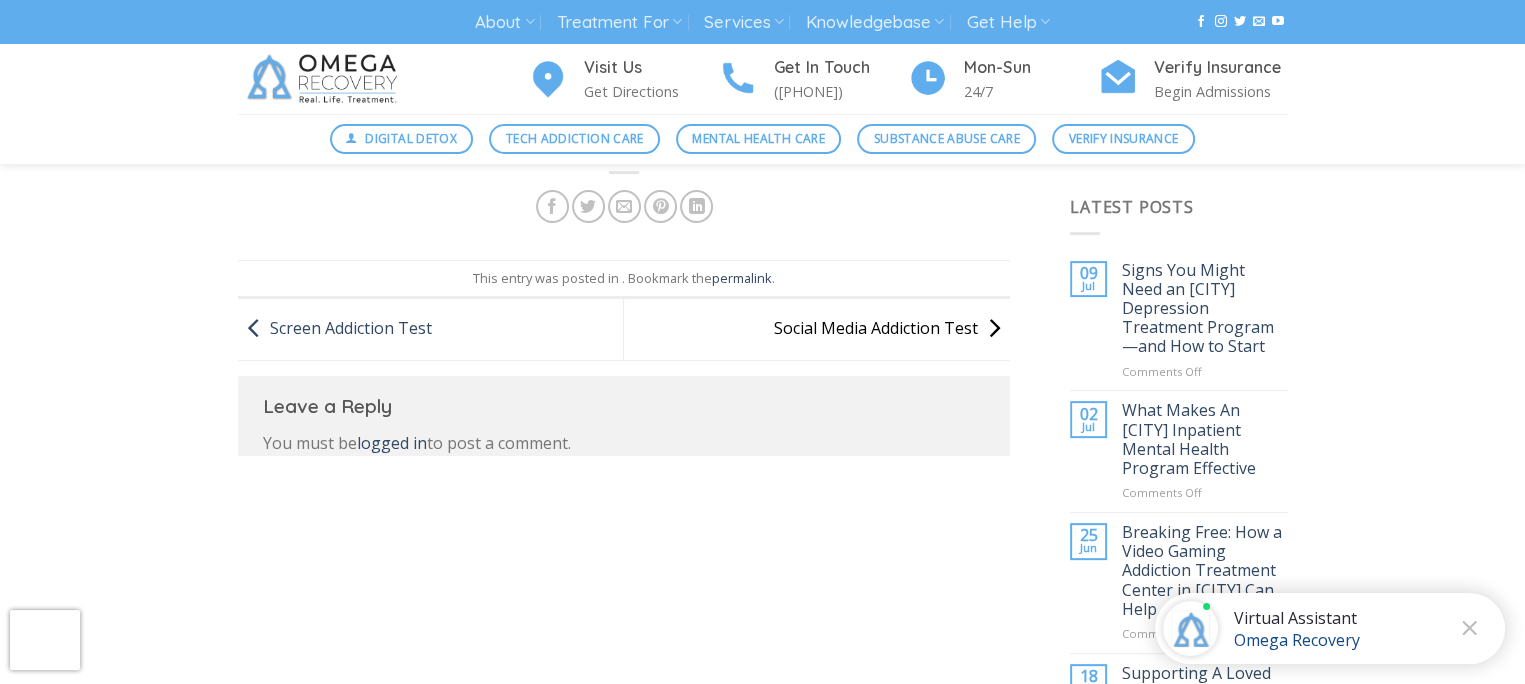 click on "Social Media Addiction Test" at bounding box center (892, 327) 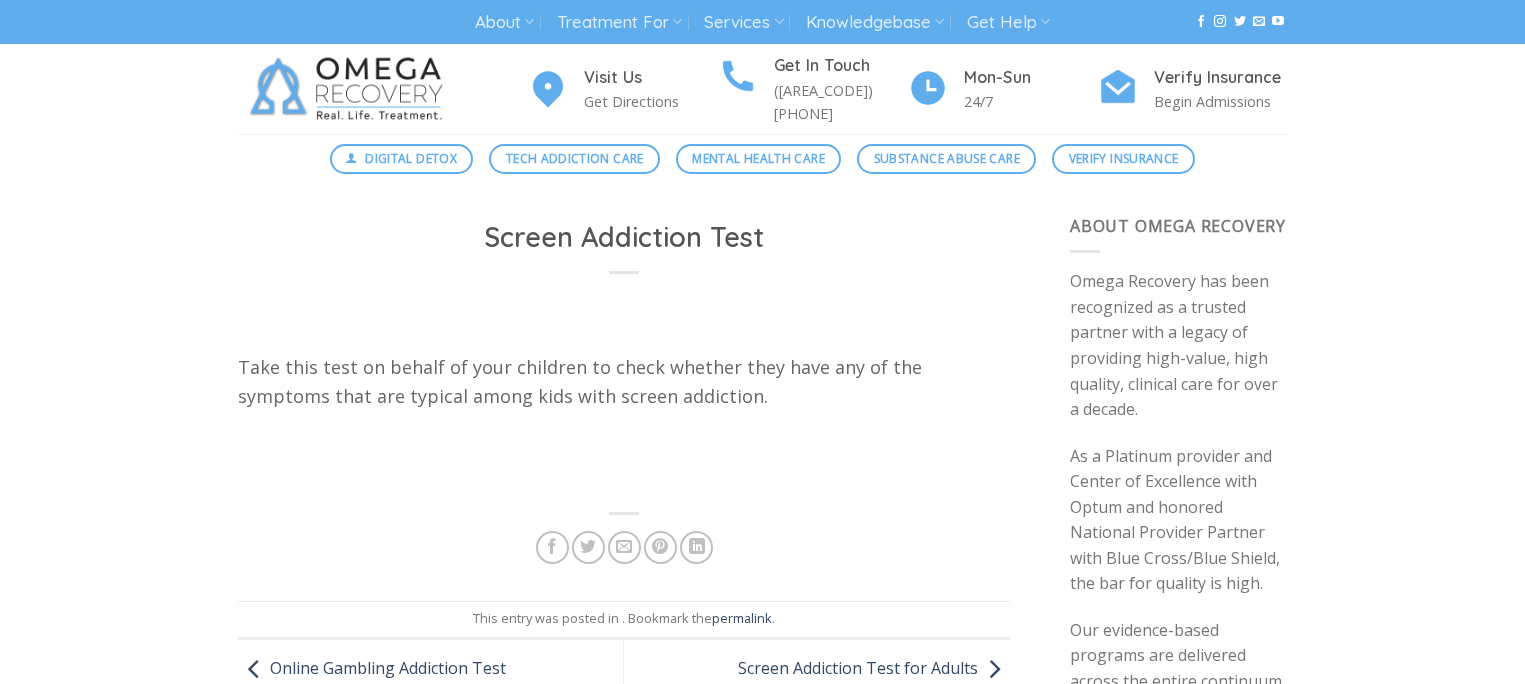 scroll, scrollTop: 0, scrollLeft: 0, axis: both 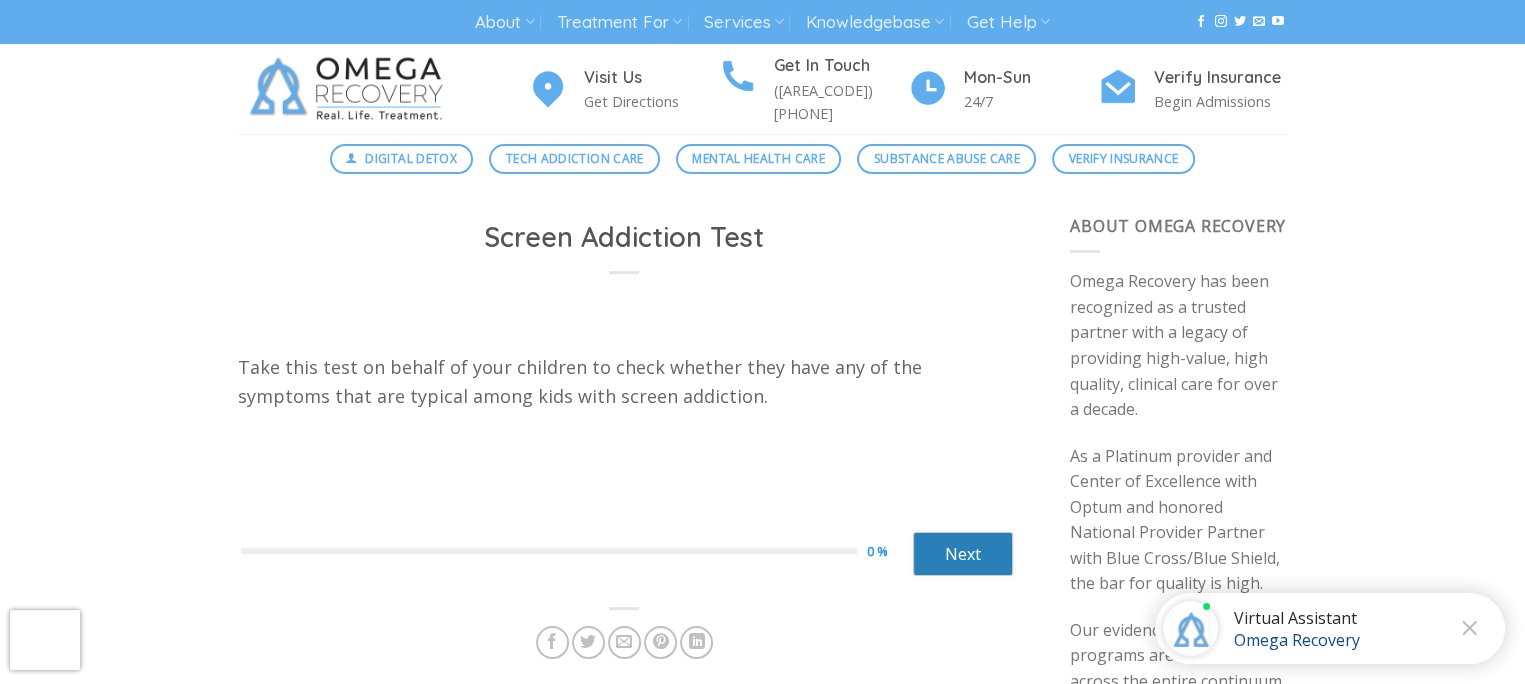 click on "Next" at bounding box center [963, 554] 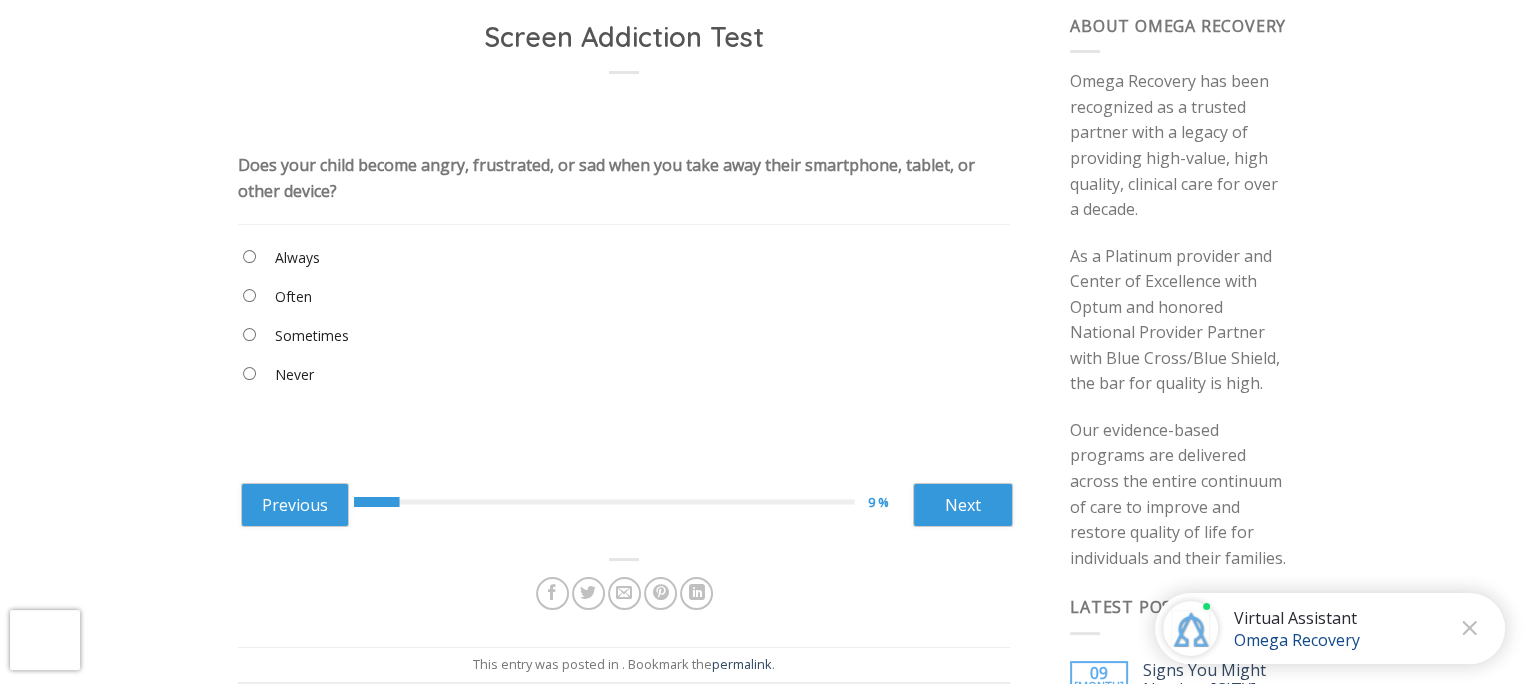 scroll, scrollTop: 100, scrollLeft: 0, axis: vertical 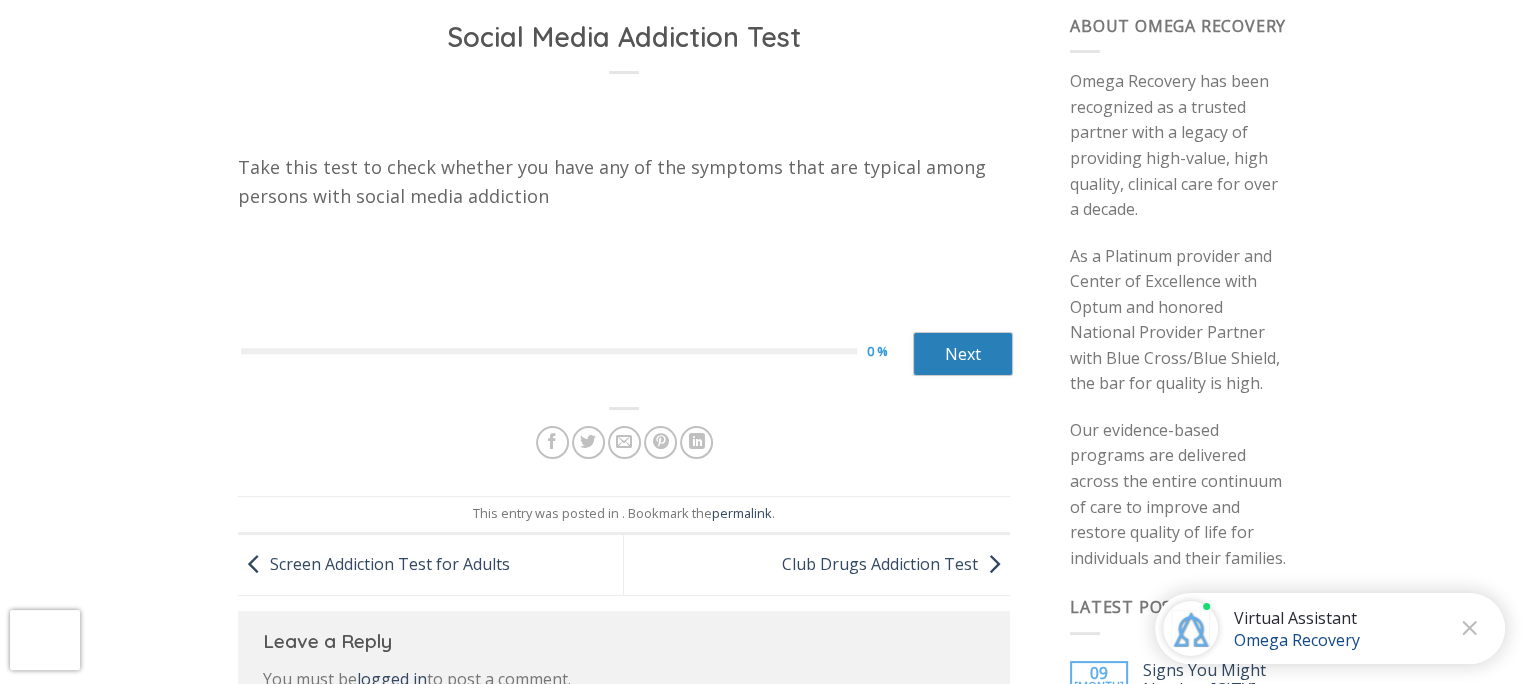 click on "Next" at bounding box center [963, 354] 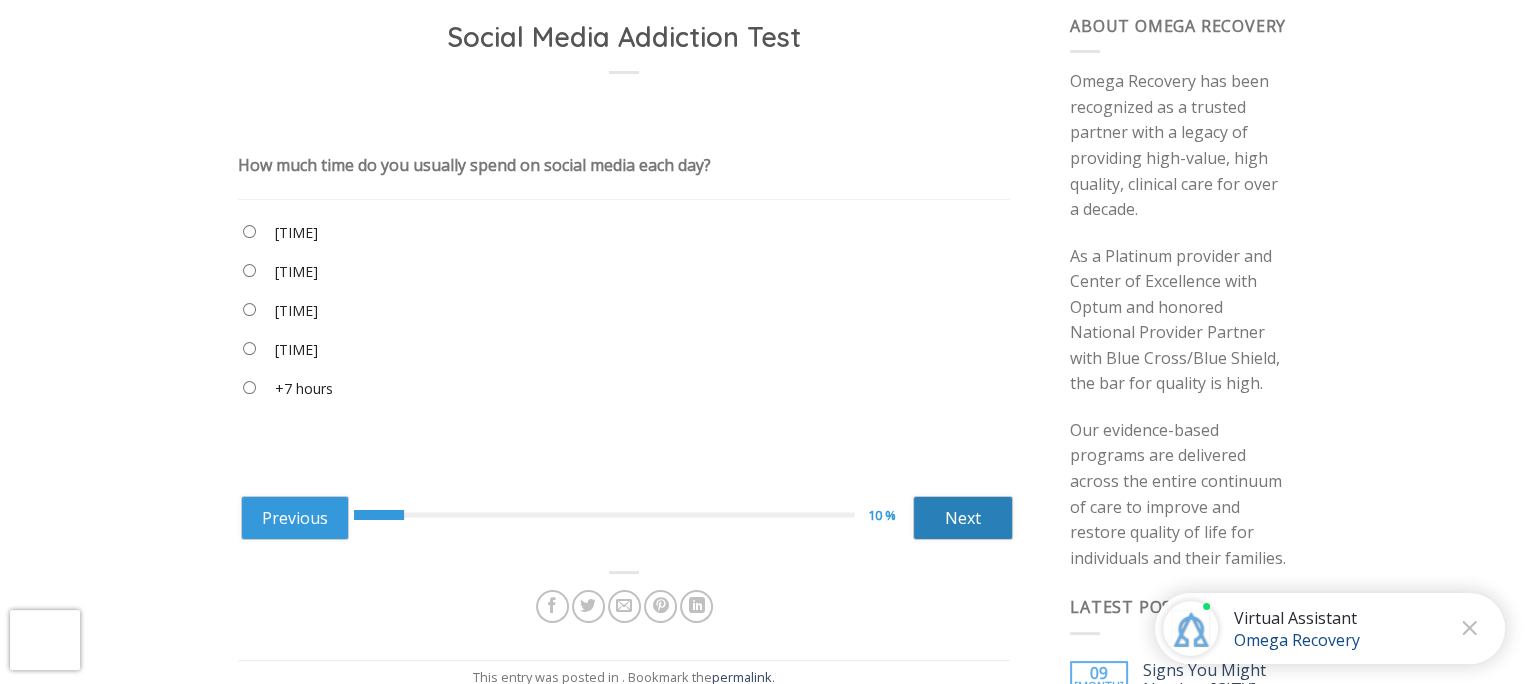 click on "Next" at bounding box center [963, 518] 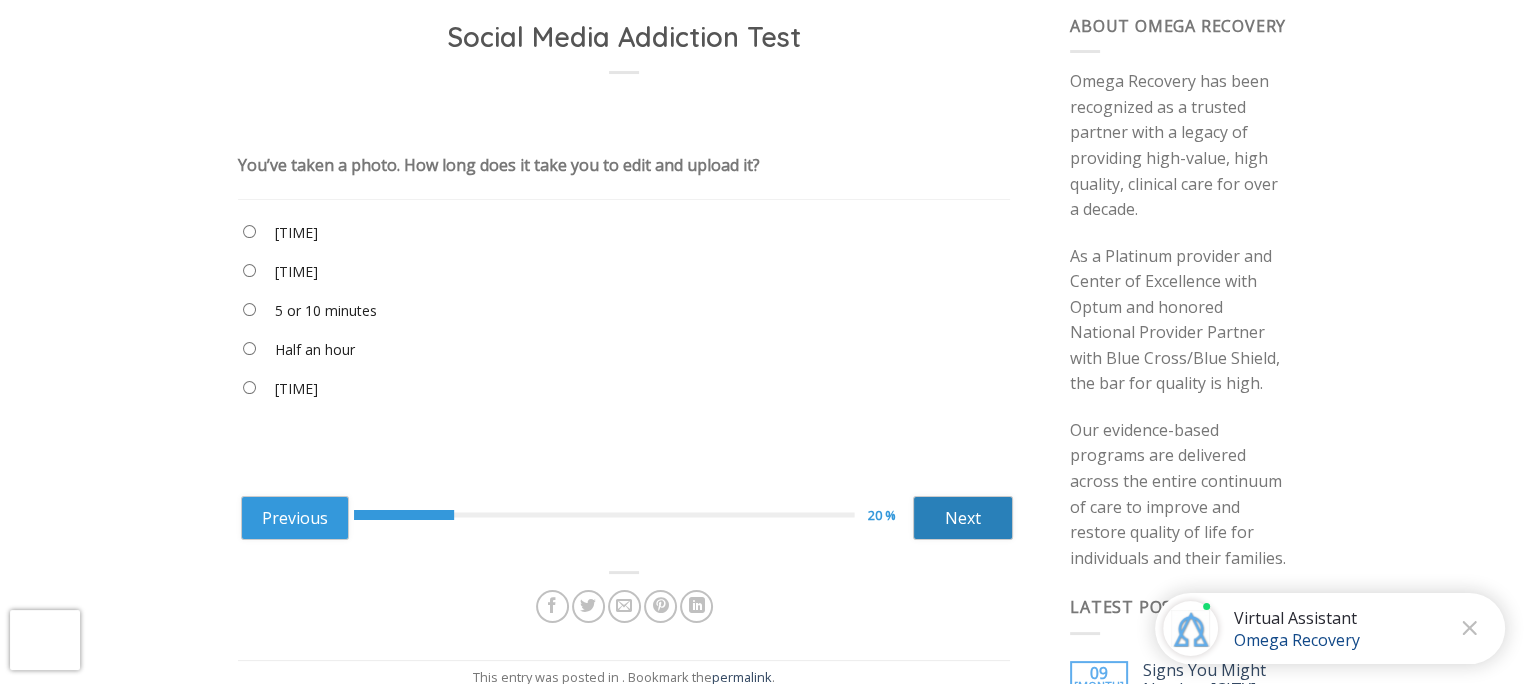 click on "Next" at bounding box center [963, 518] 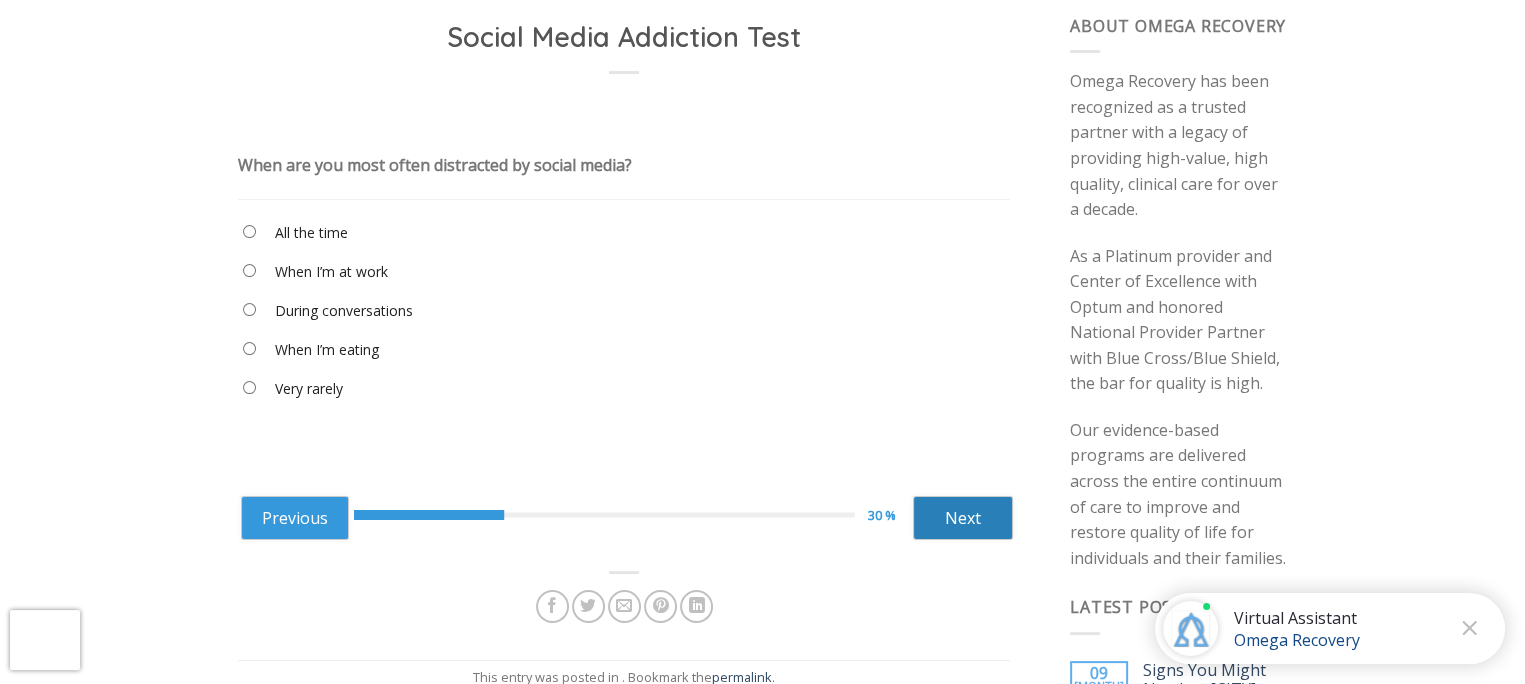 click on "Next" at bounding box center [963, 518] 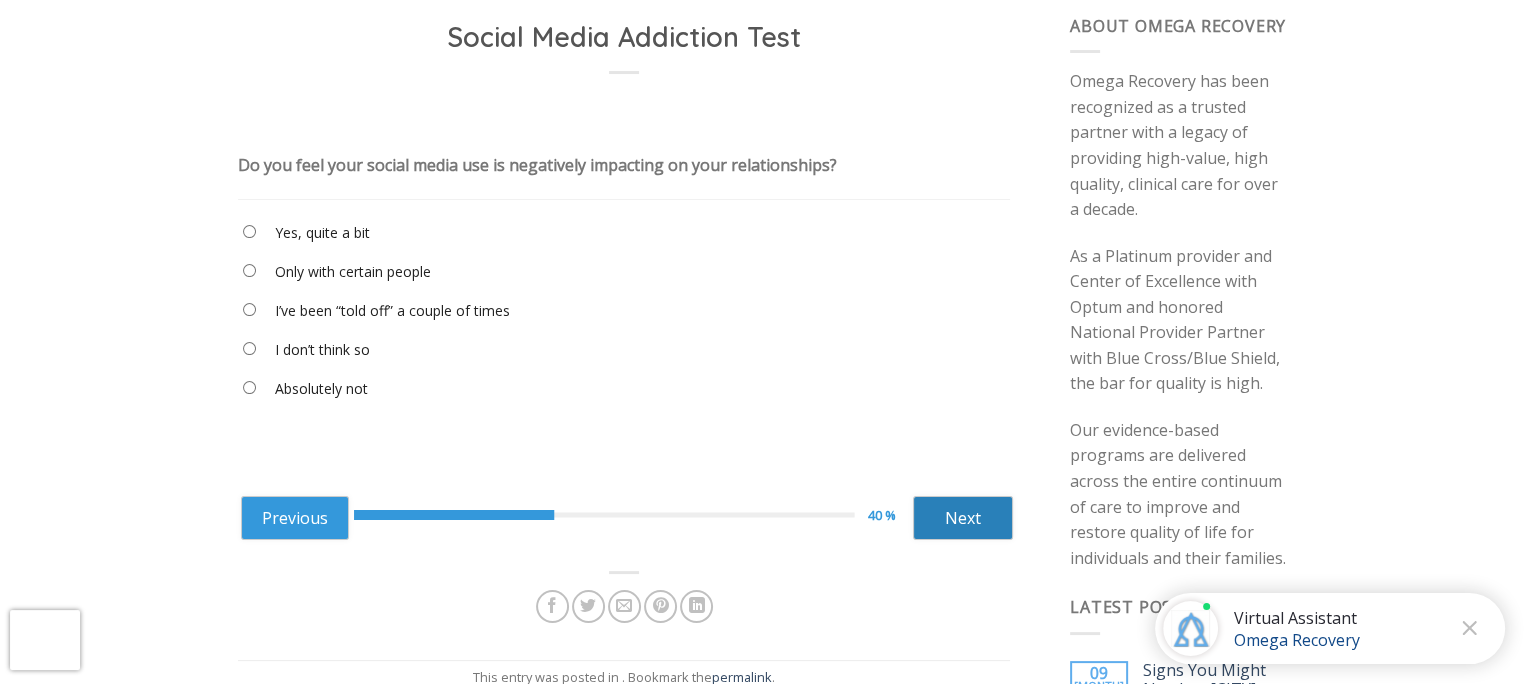 click on "Next" at bounding box center (963, 518) 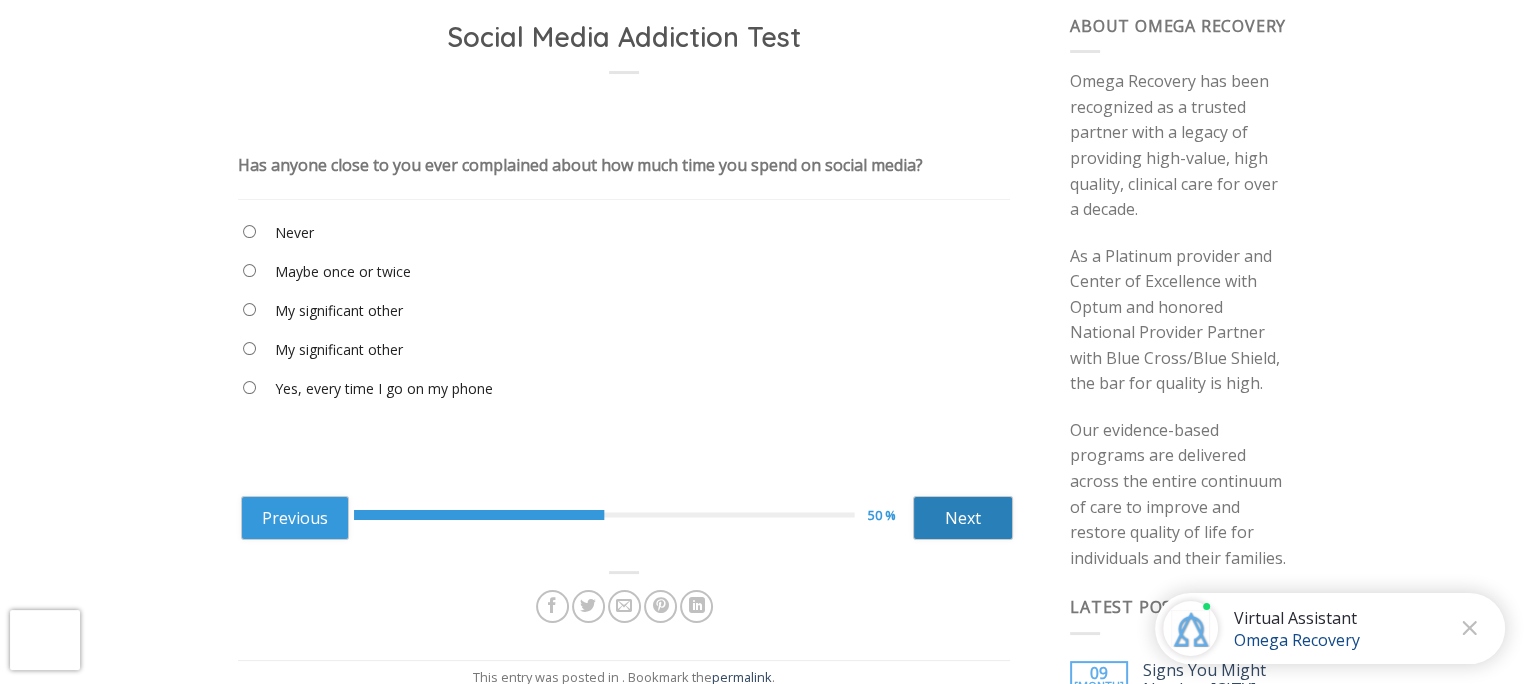 click on "Next" at bounding box center [963, 518] 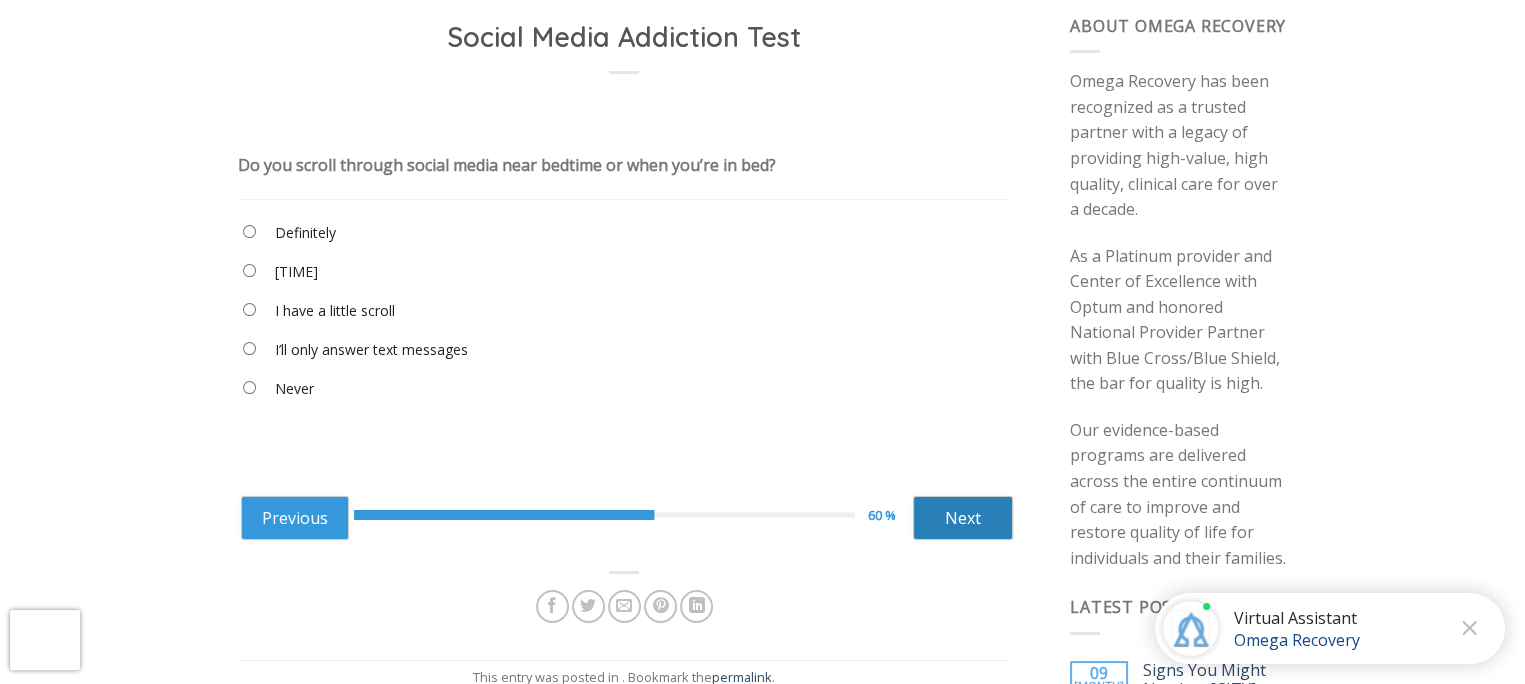 click on "Next" at bounding box center (963, 518) 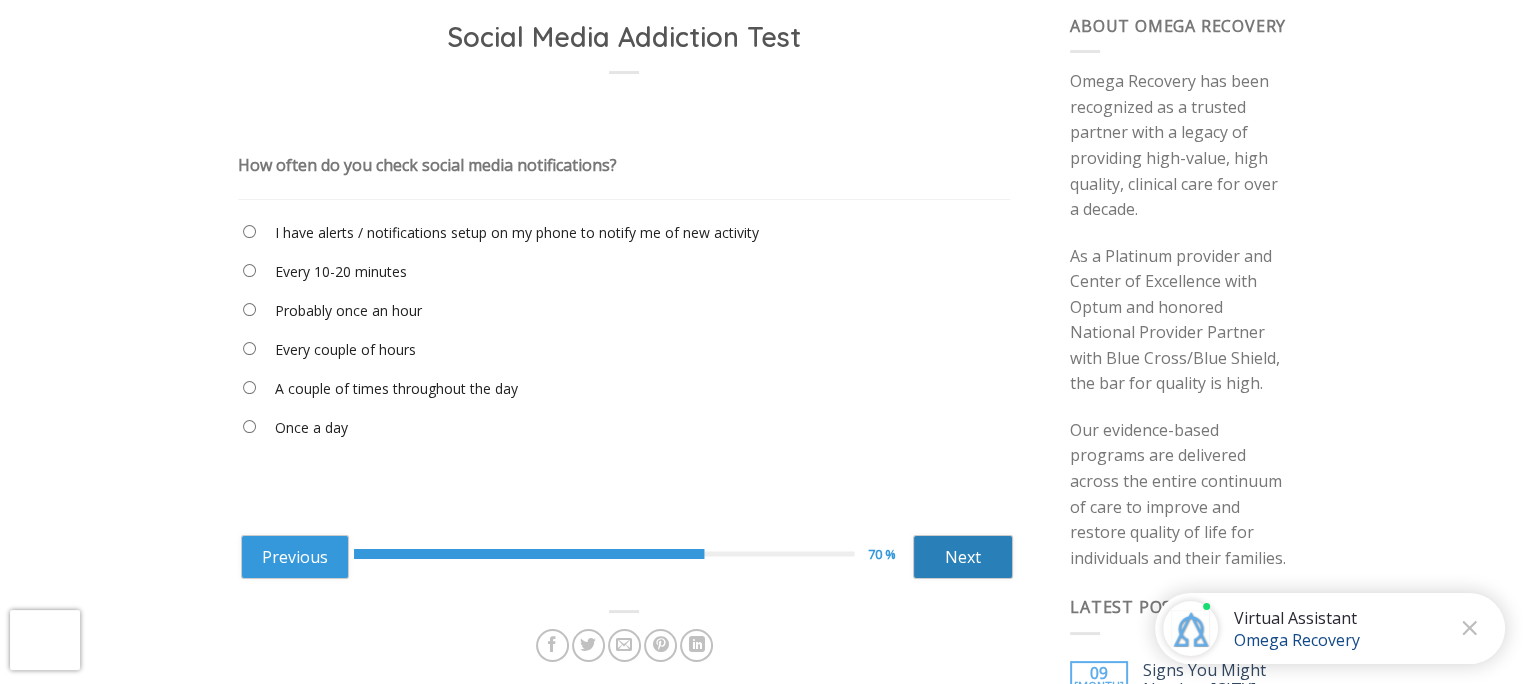 click on "Next" at bounding box center [963, 557] 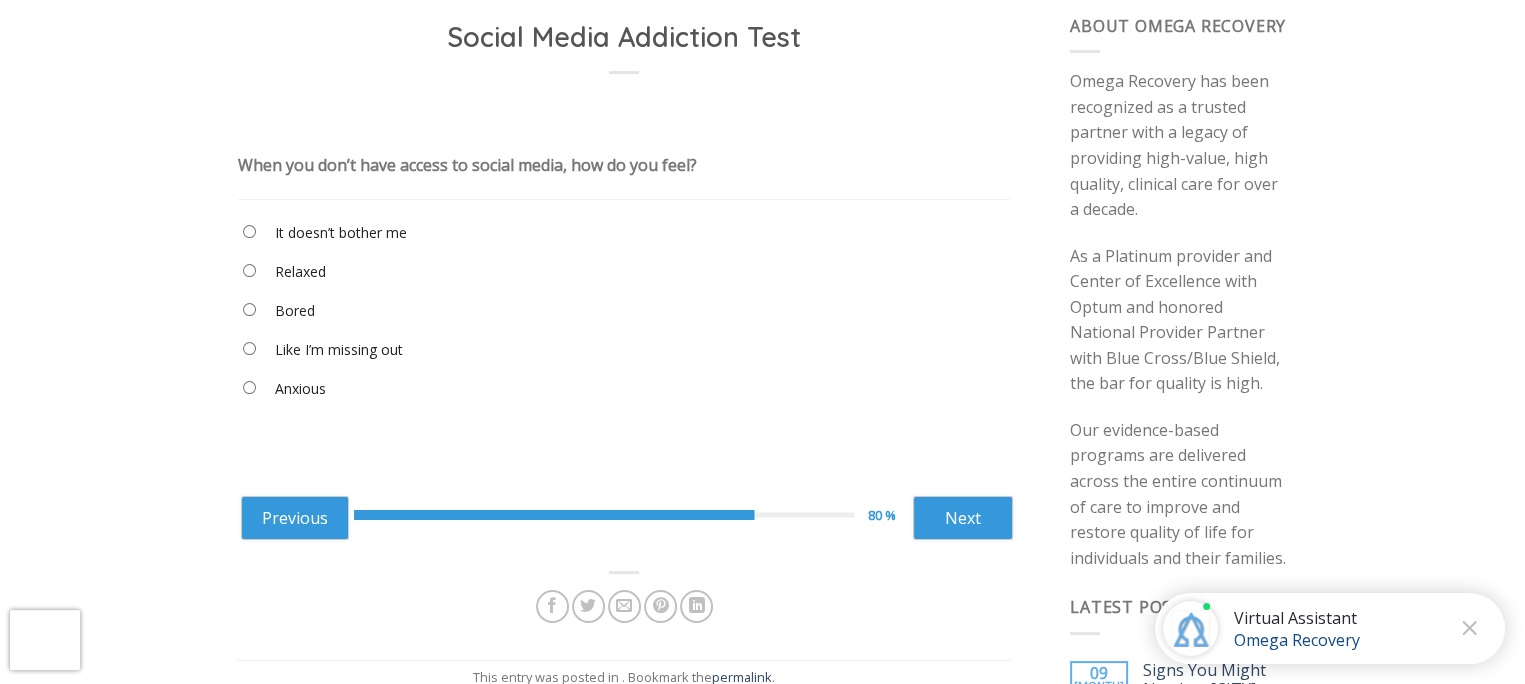 click on "Bored" at bounding box center [624, 315] 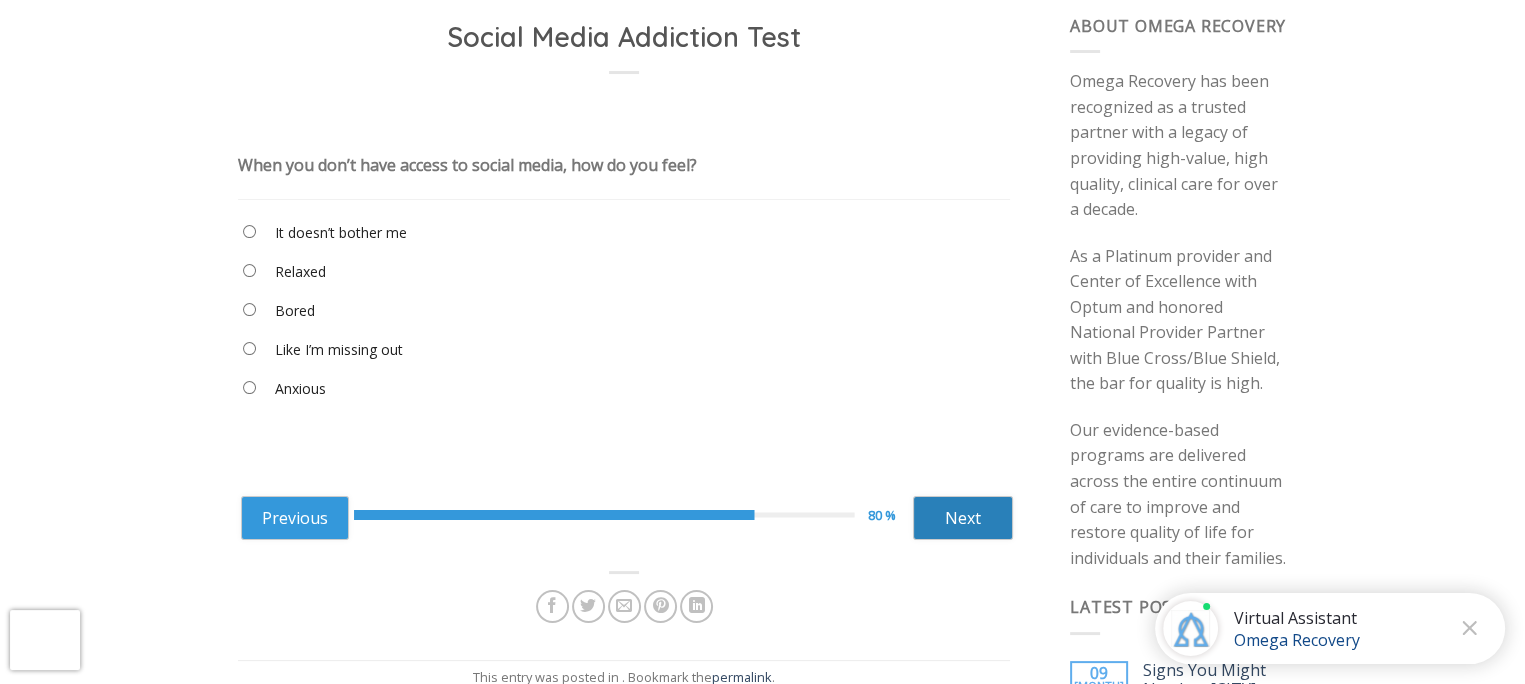 click on "Next" at bounding box center [963, 518] 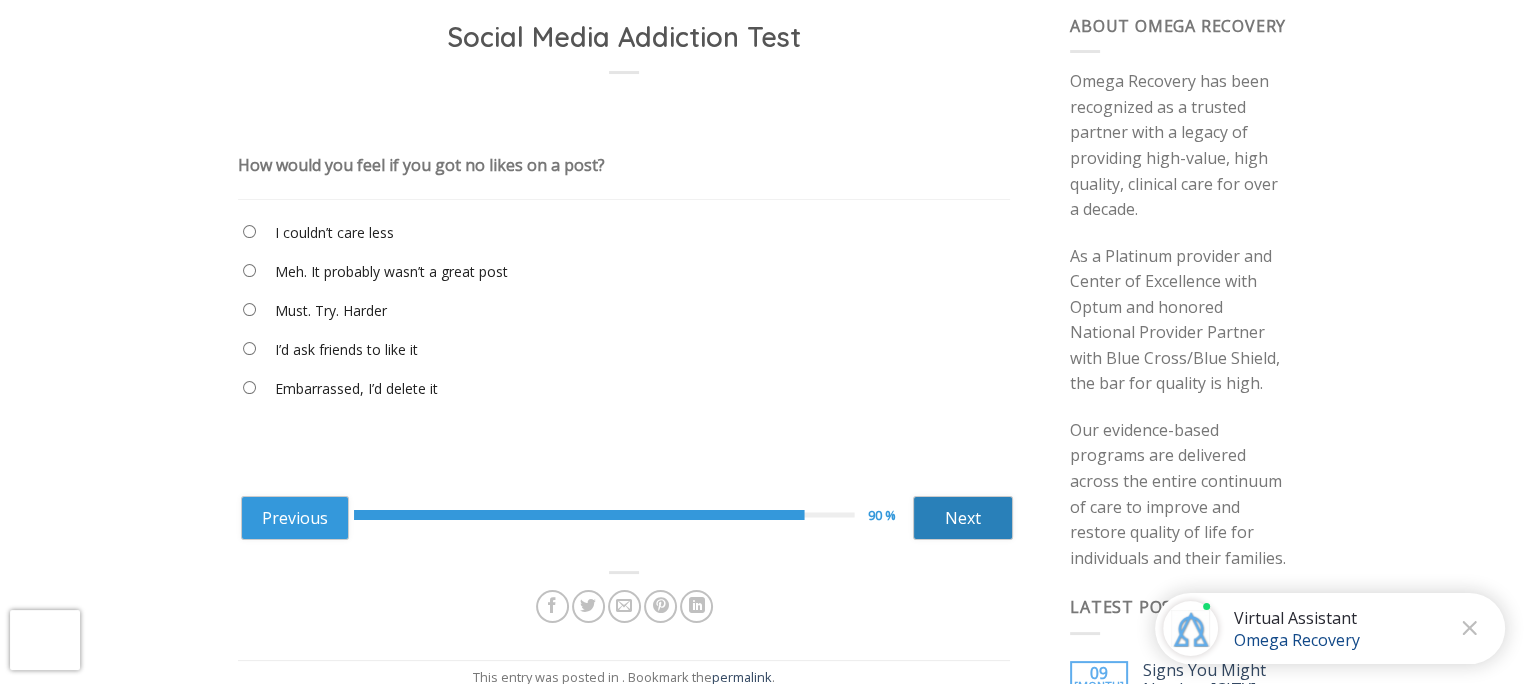 click on "Next" at bounding box center [963, 518] 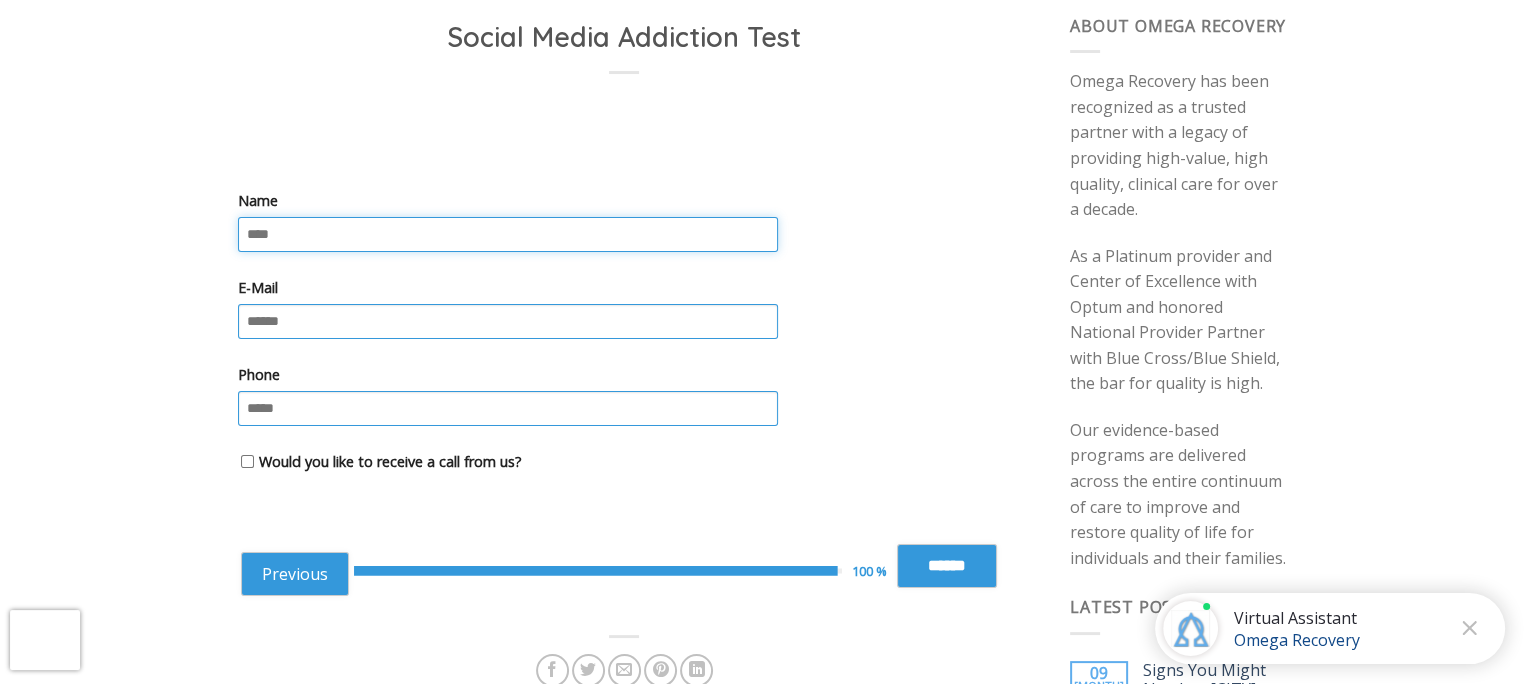 click on "Name" at bounding box center (508, 234) 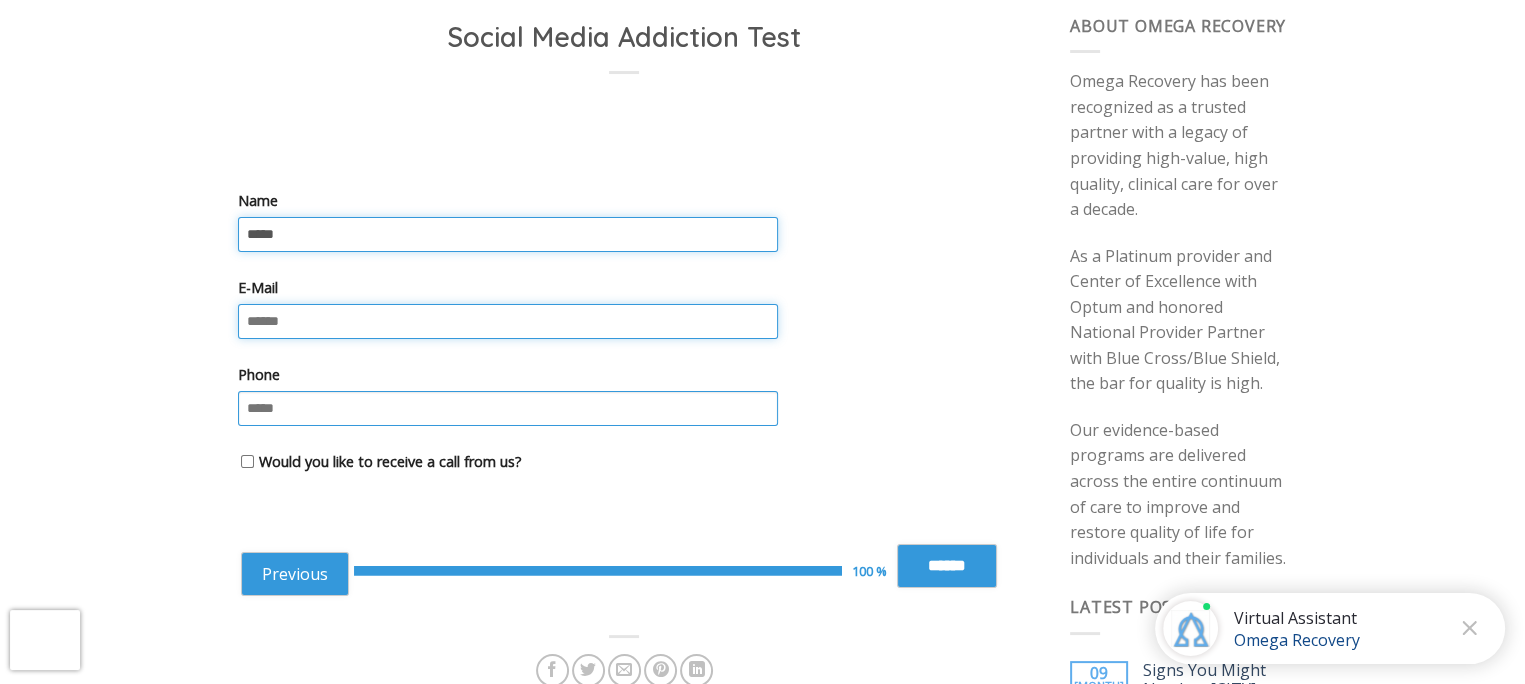 type on "*****" 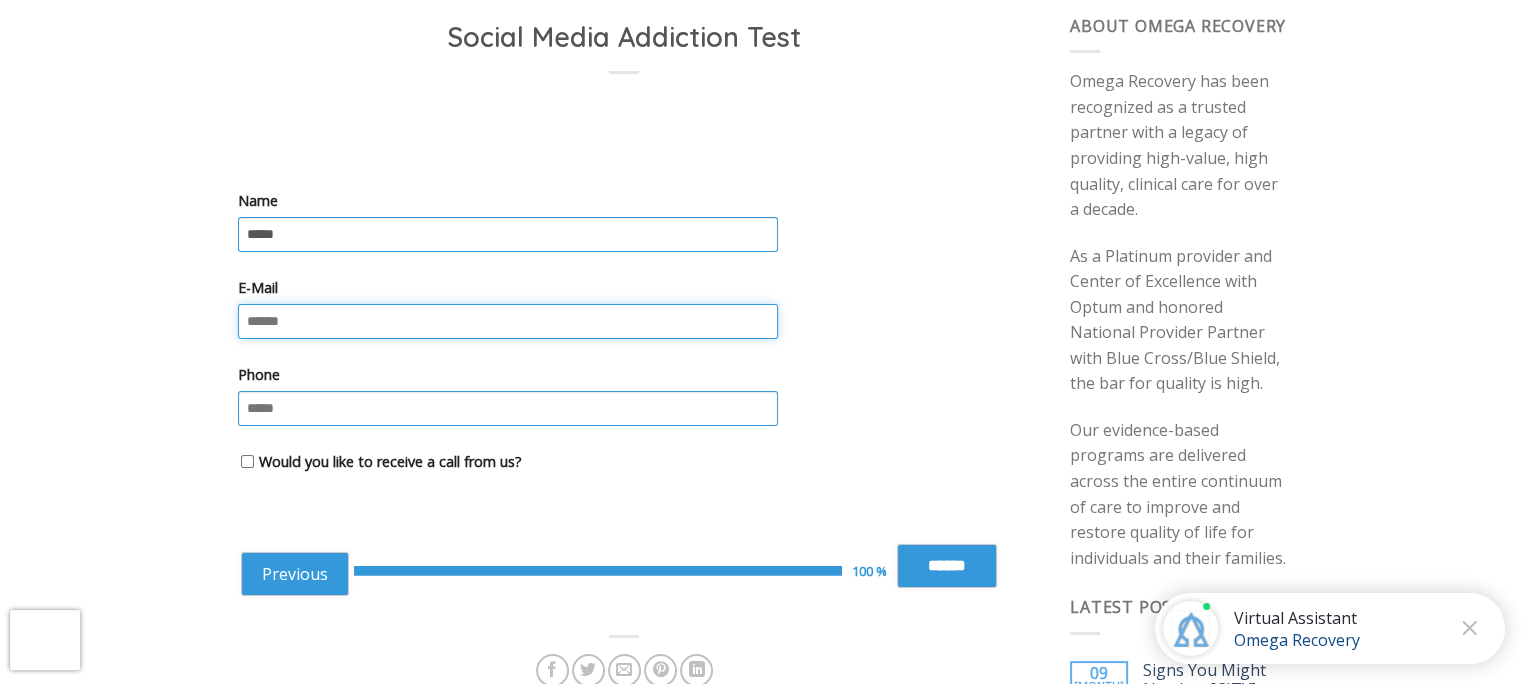 click on "E-Mail" at bounding box center [508, 321] 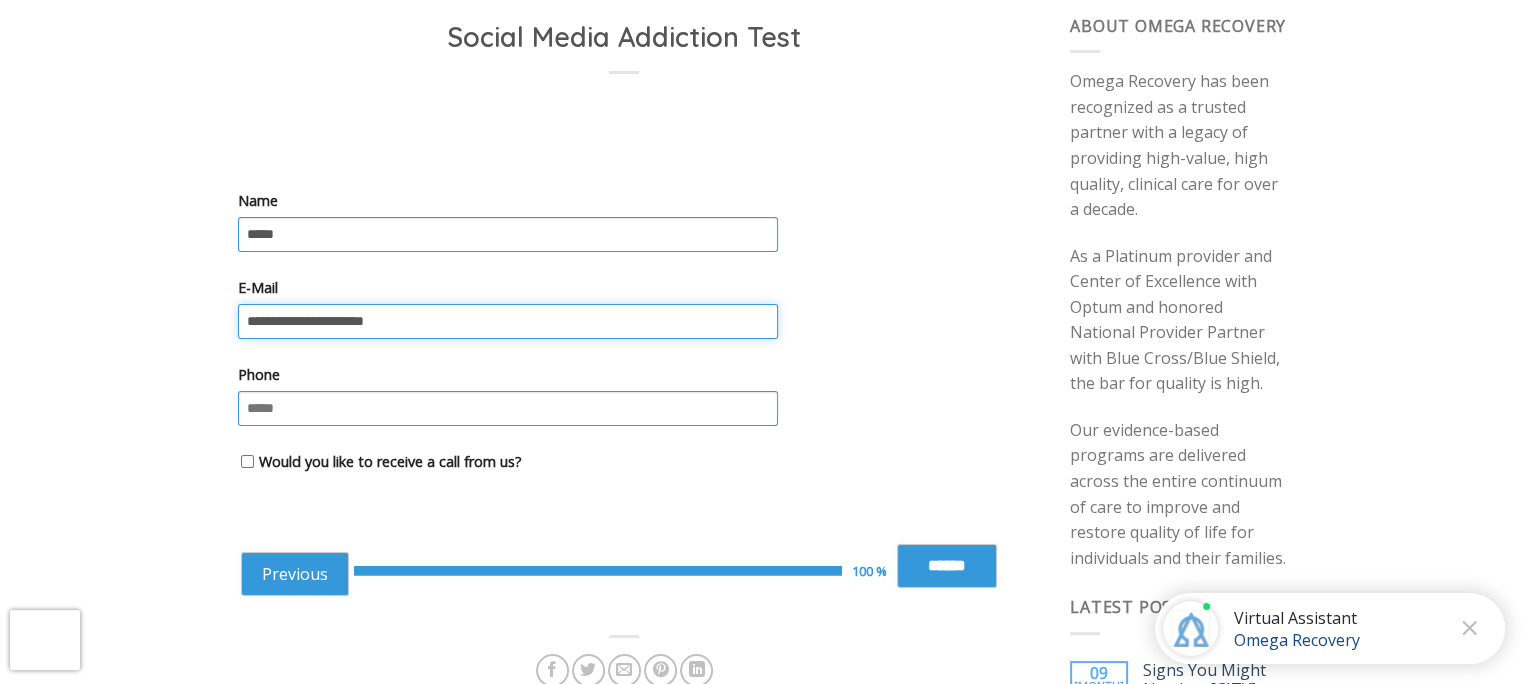 type on "**********" 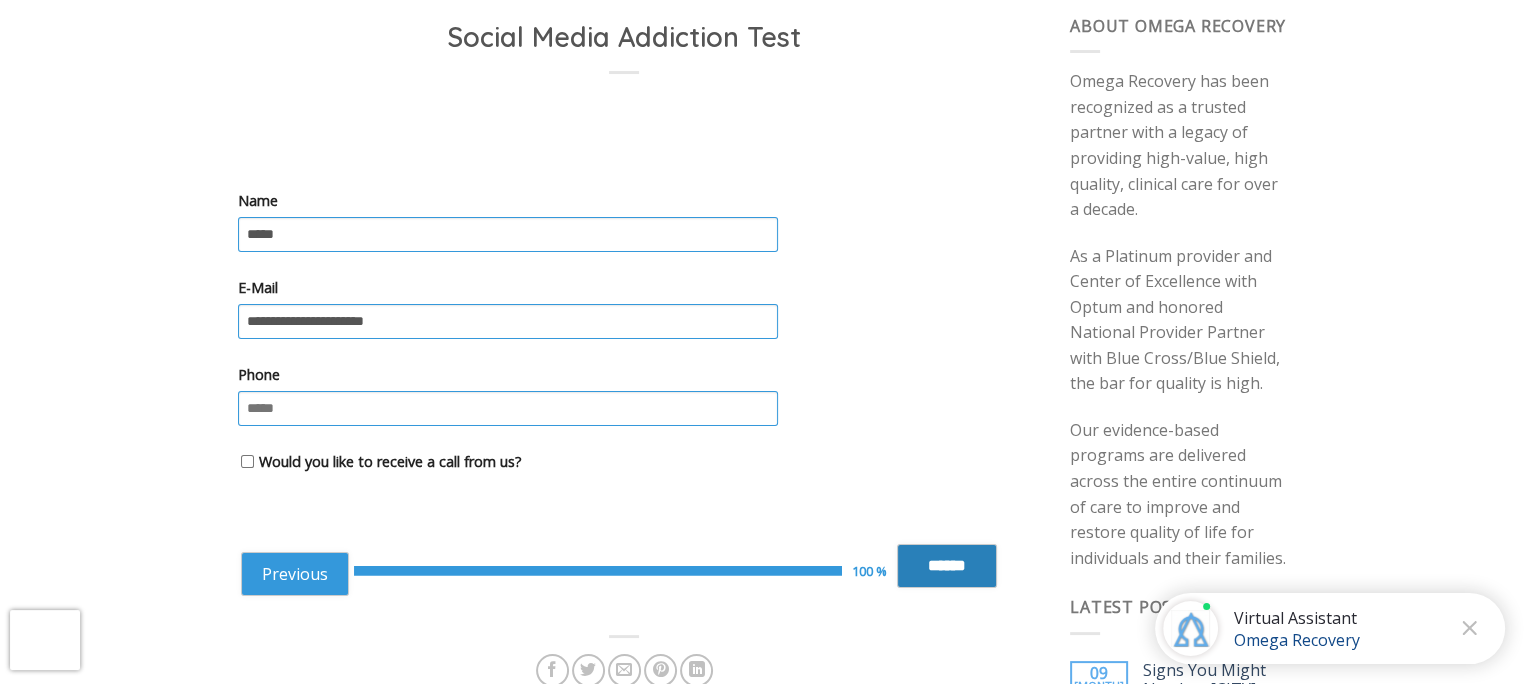 click on "******" at bounding box center (947, 566) 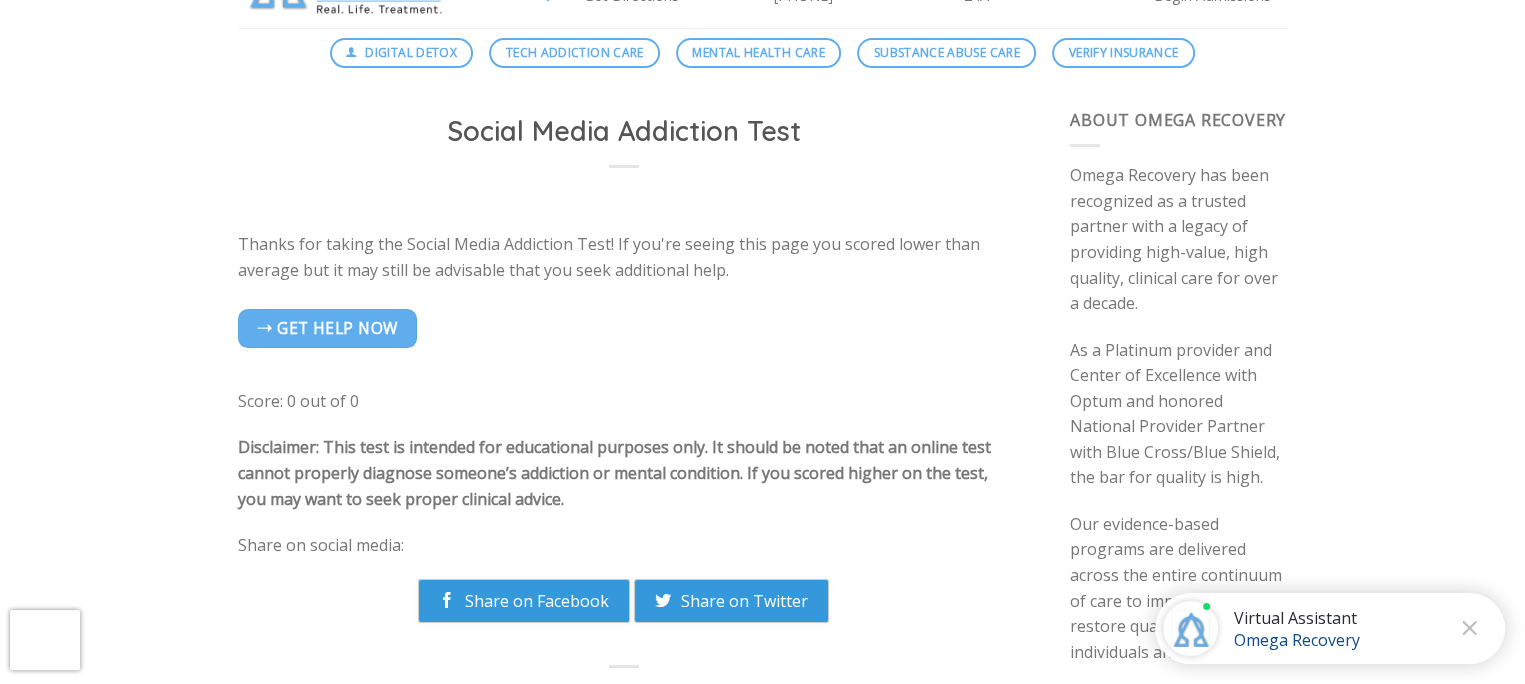 scroll, scrollTop: 0, scrollLeft: 0, axis: both 